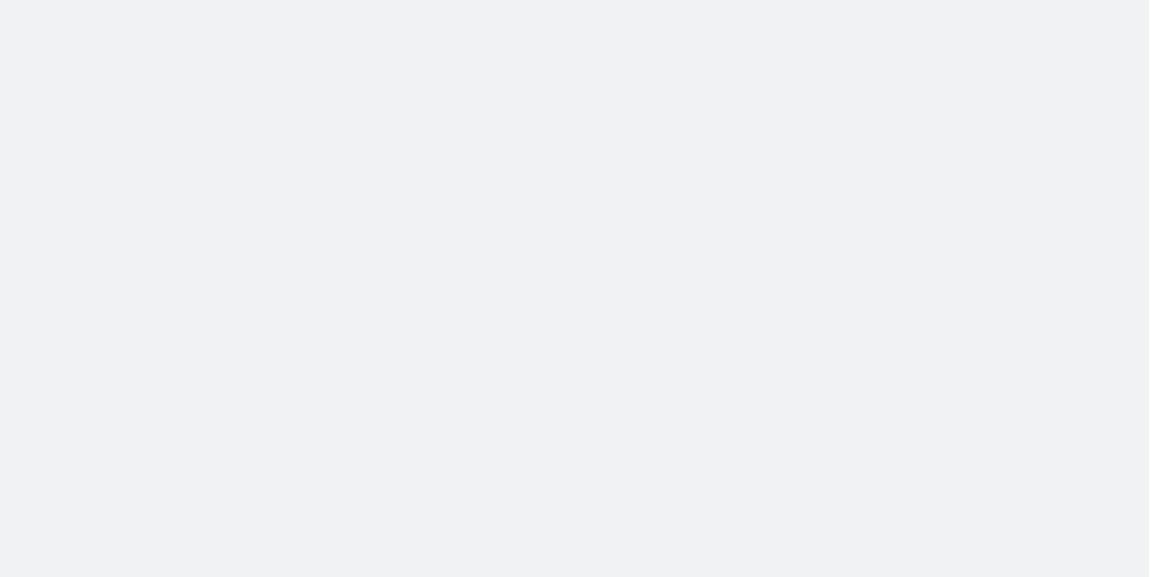 scroll, scrollTop: 0, scrollLeft: 0, axis: both 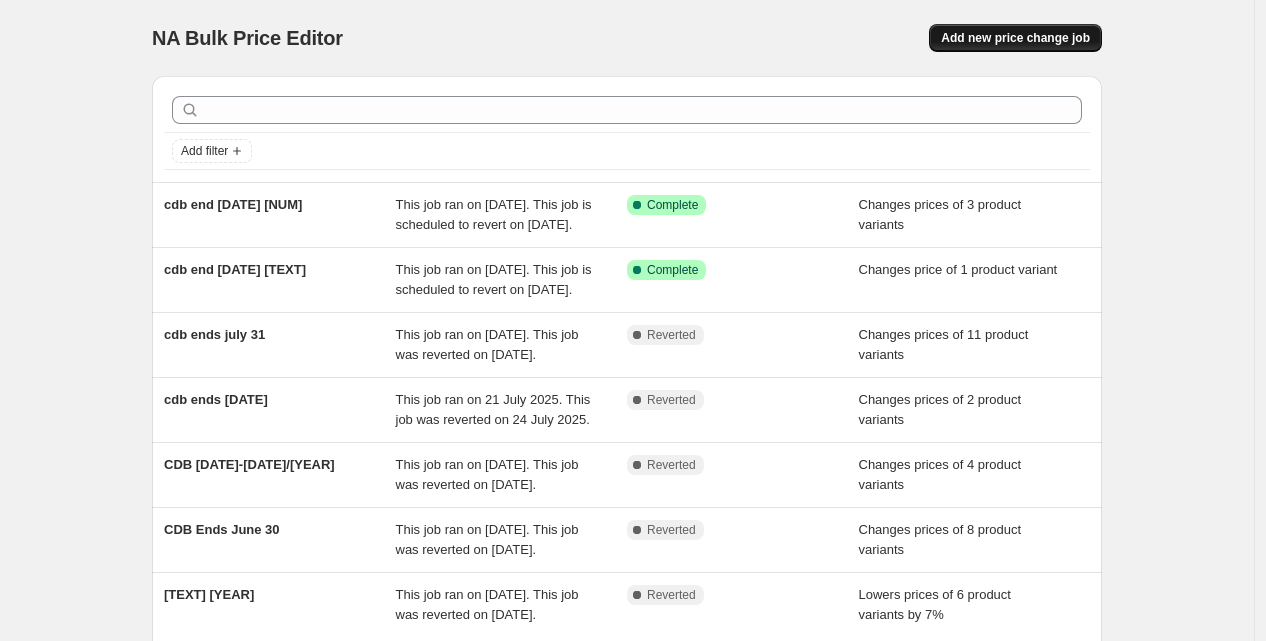 click on "Add new price change job" at bounding box center (1015, 38) 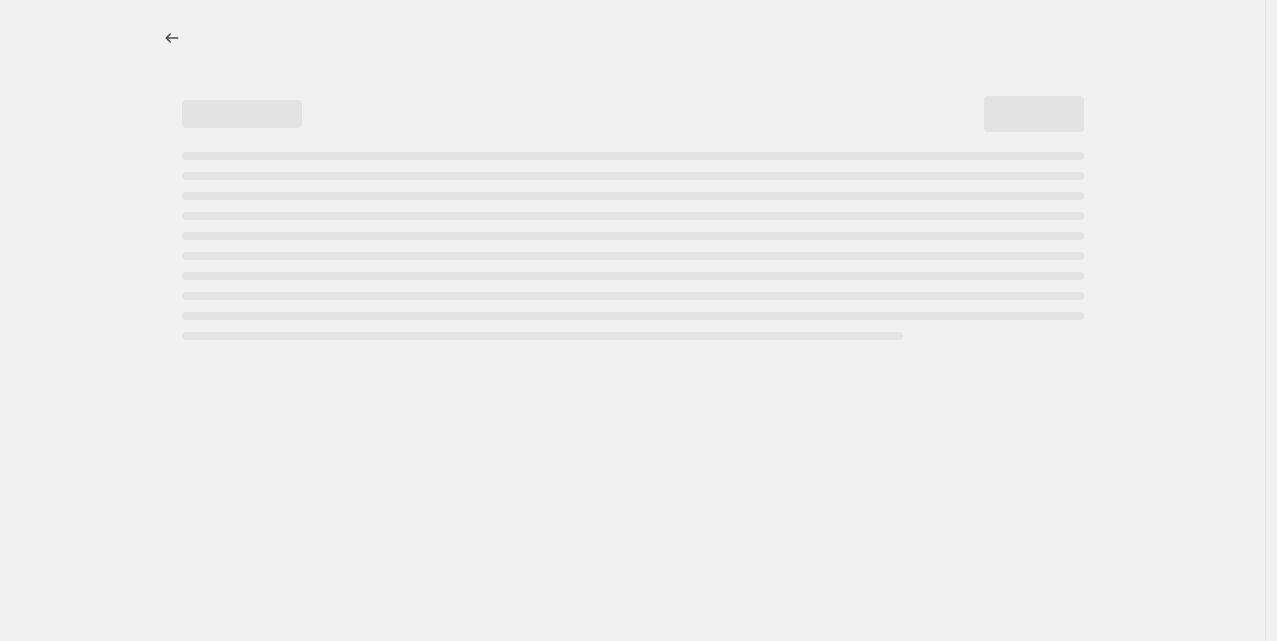 select on "percentage" 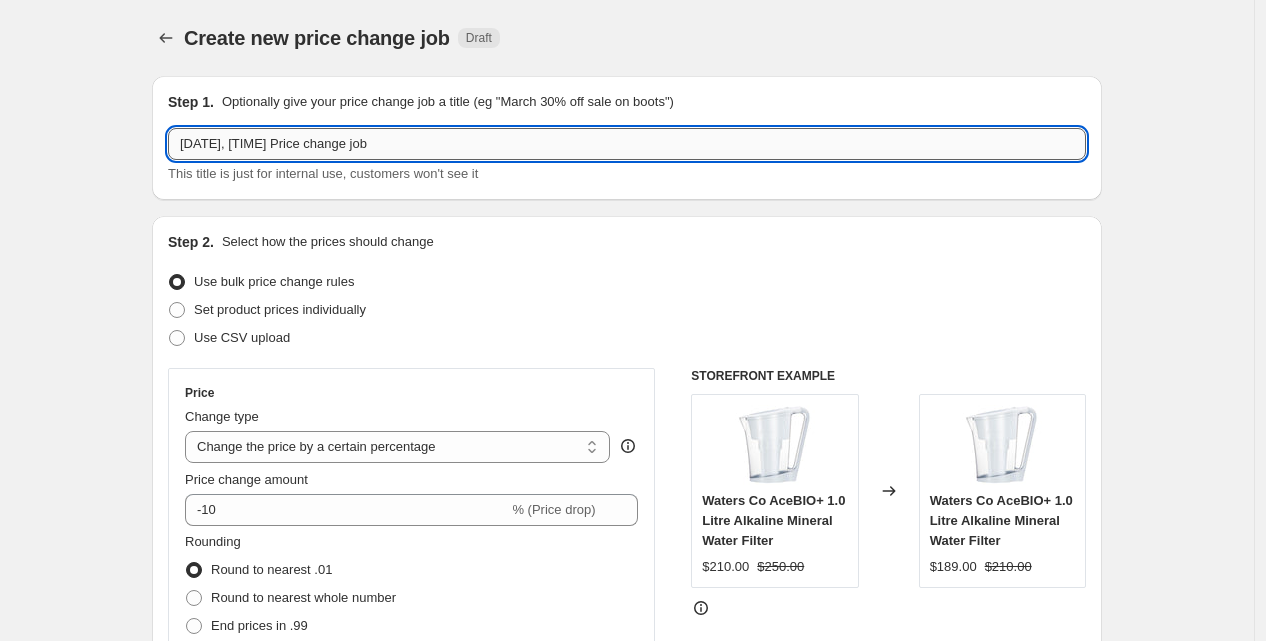 click on "[DATE], [TIME] Price change job" at bounding box center (627, 144) 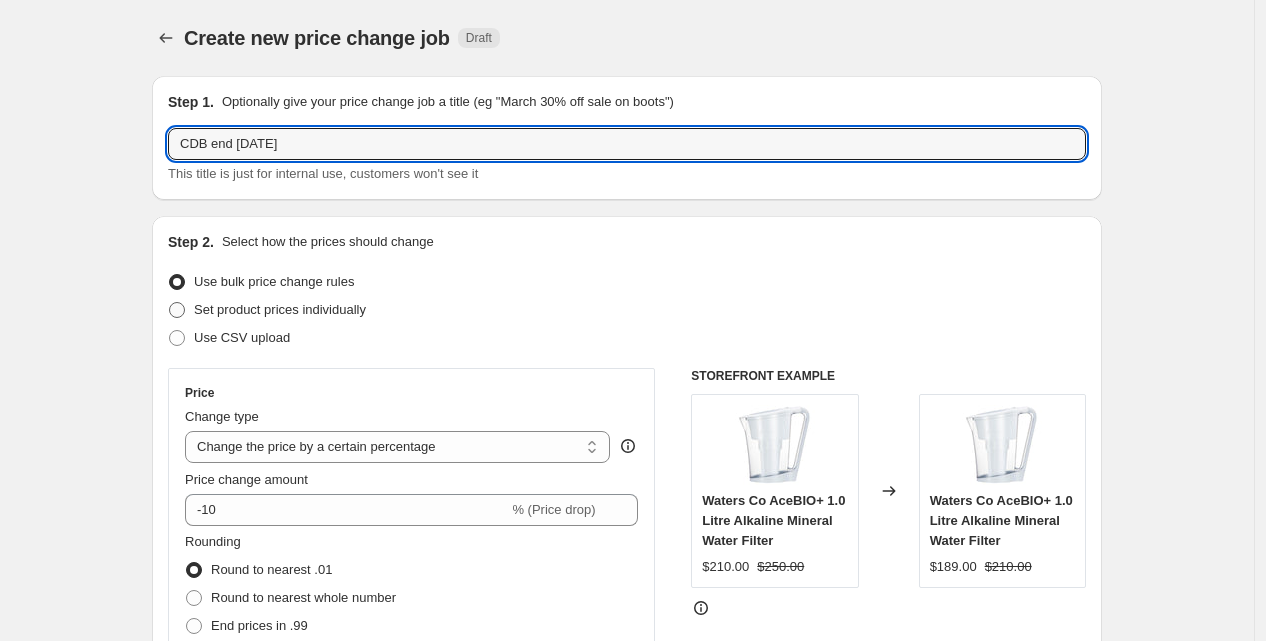 type on "CDB end [DATE]" 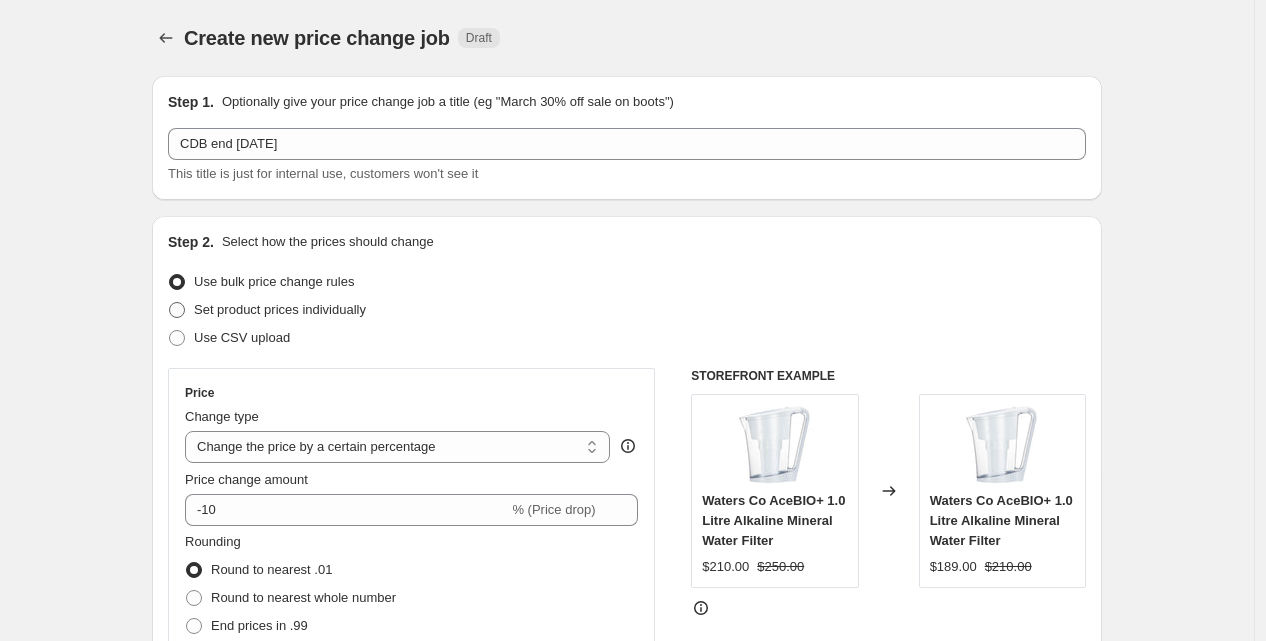click on "Set product prices individually" at bounding box center [280, 309] 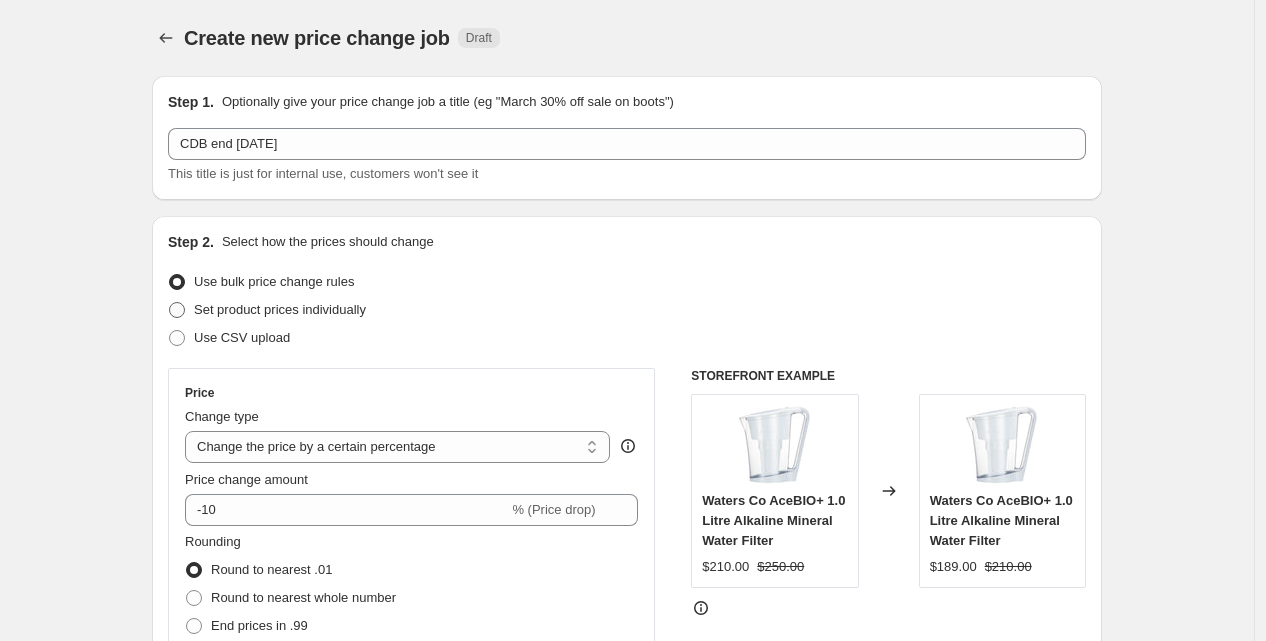 radio on "true" 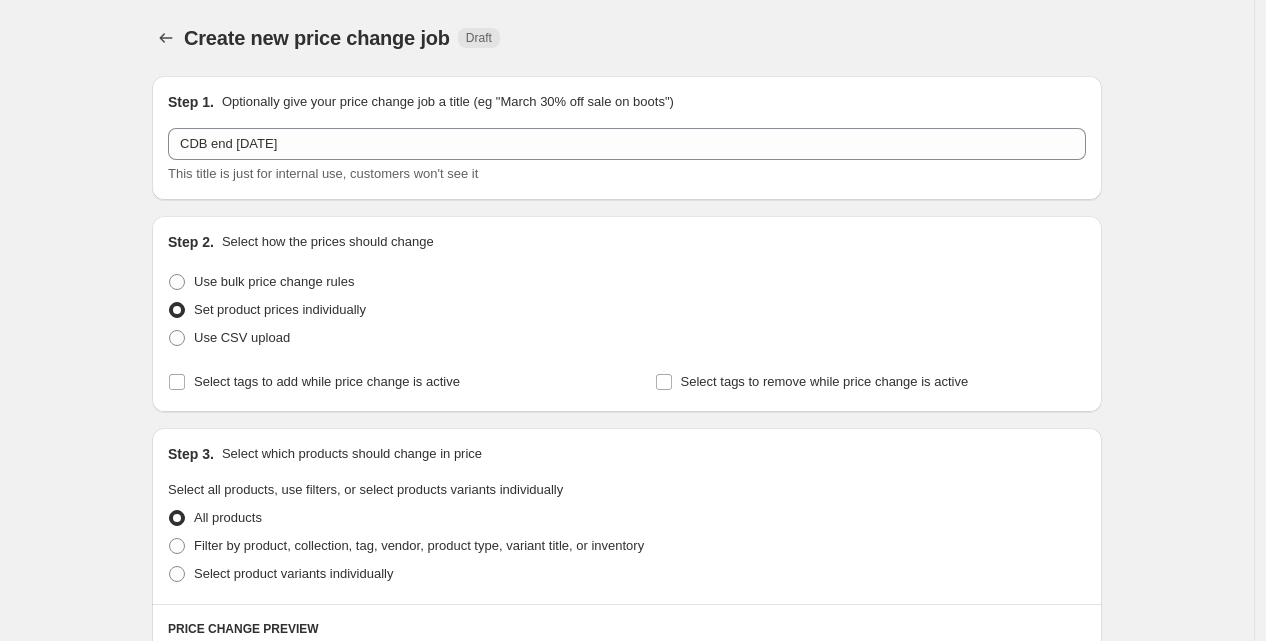 scroll, scrollTop: 243, scrollLeft: 0, axis: vertical 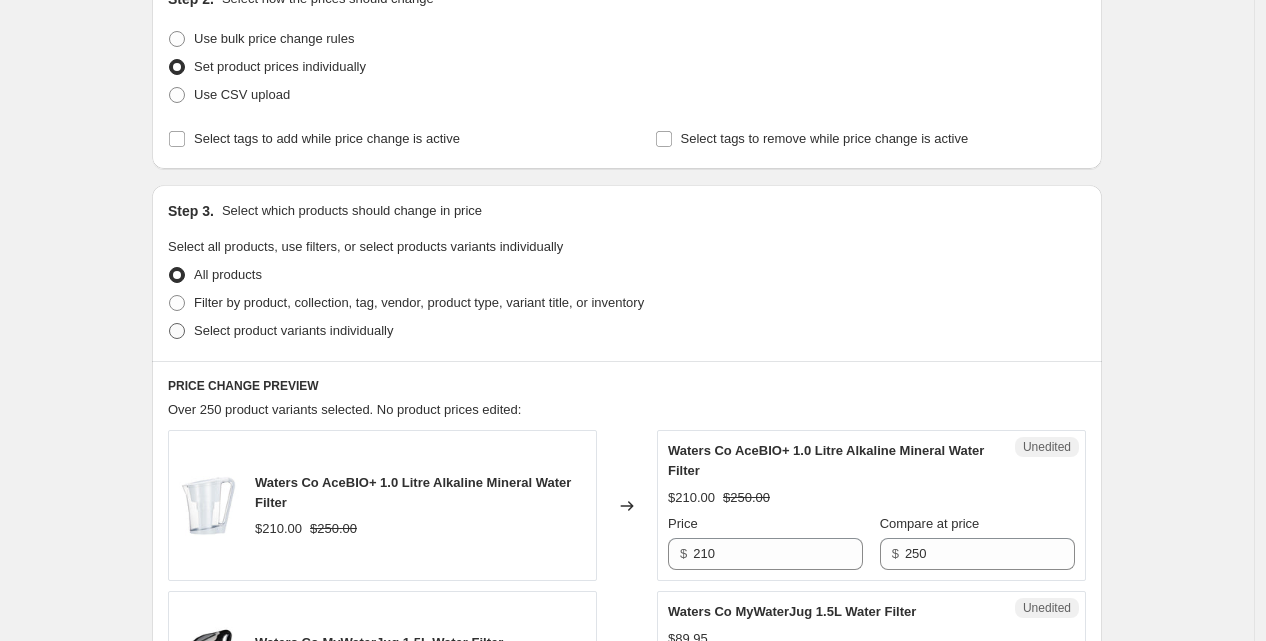 click on "Select product variants individually" at bounding box center (293, 330) 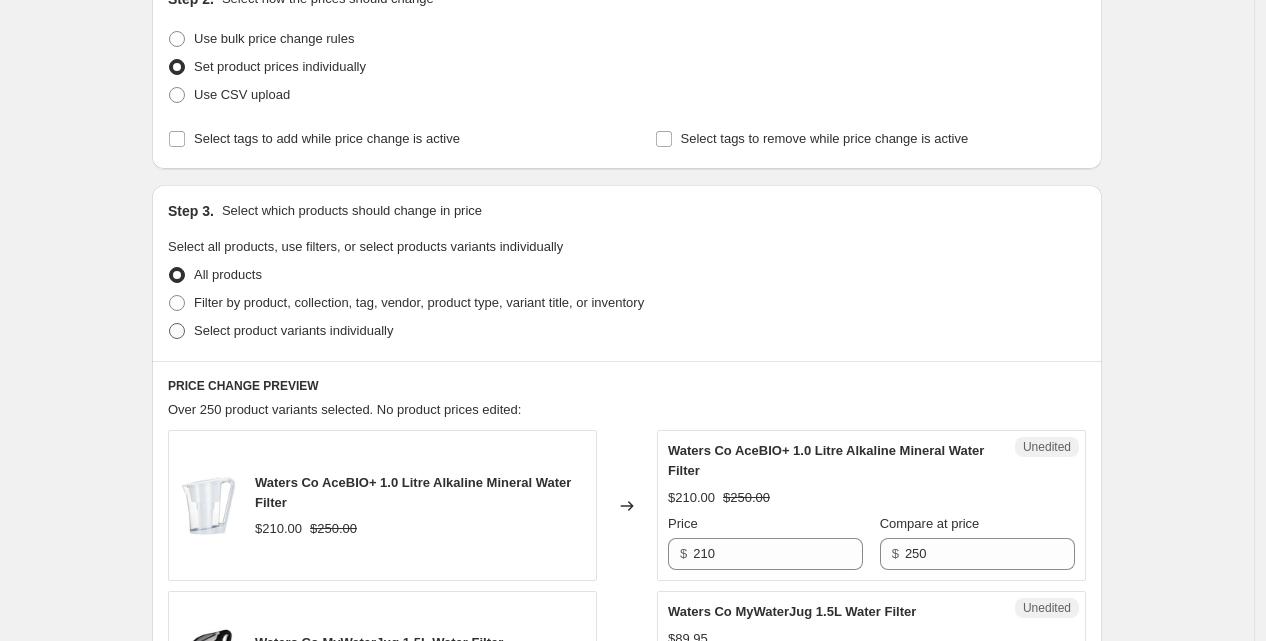 radio on "true" 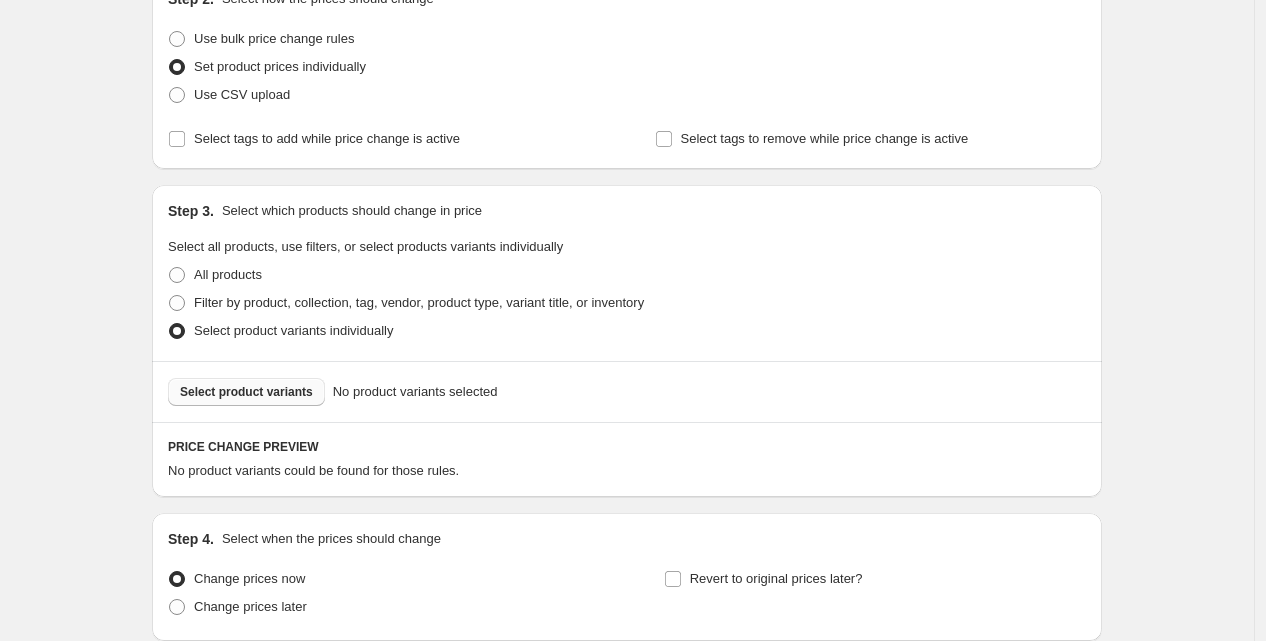 click on "Select product variants" at bounding box center [246, 392] 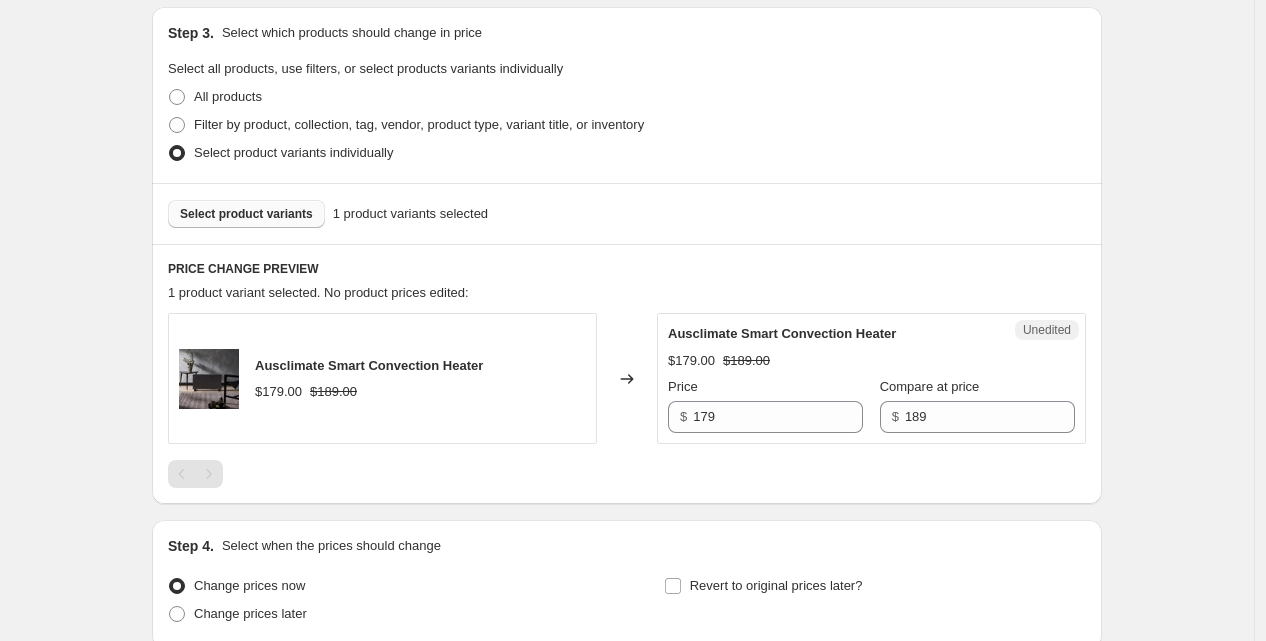 scroll, scrollTop: 422, scrollLeft: 0, axis: vertical 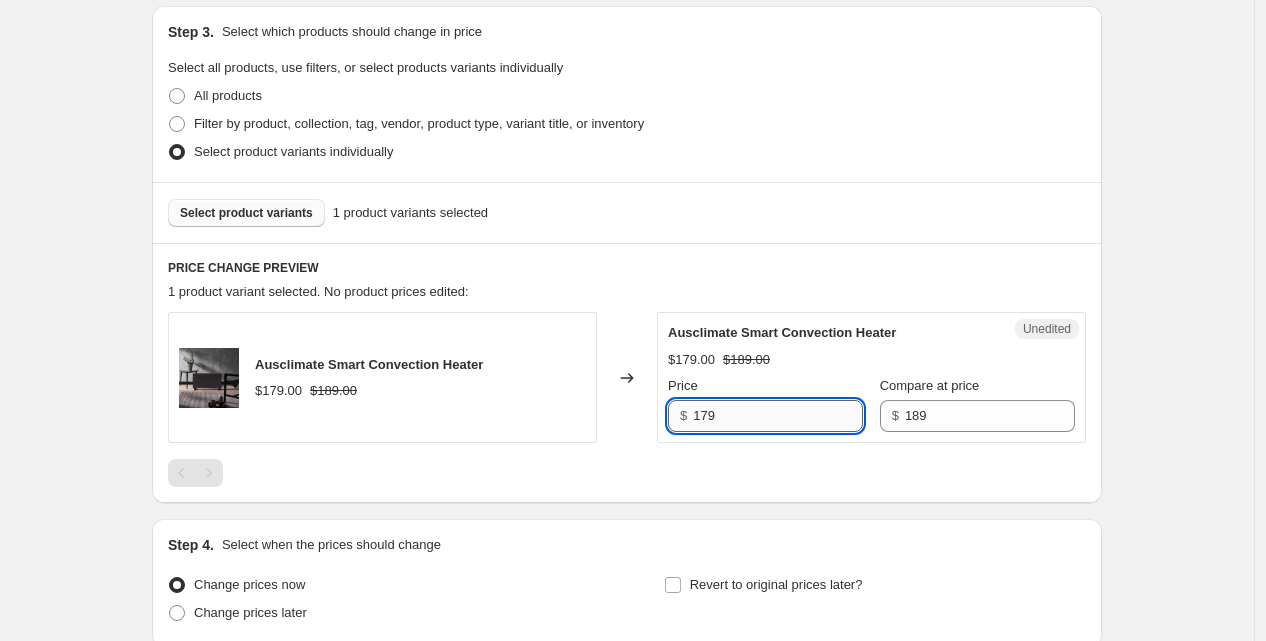 click on "179" at bounding box center (778, 416) 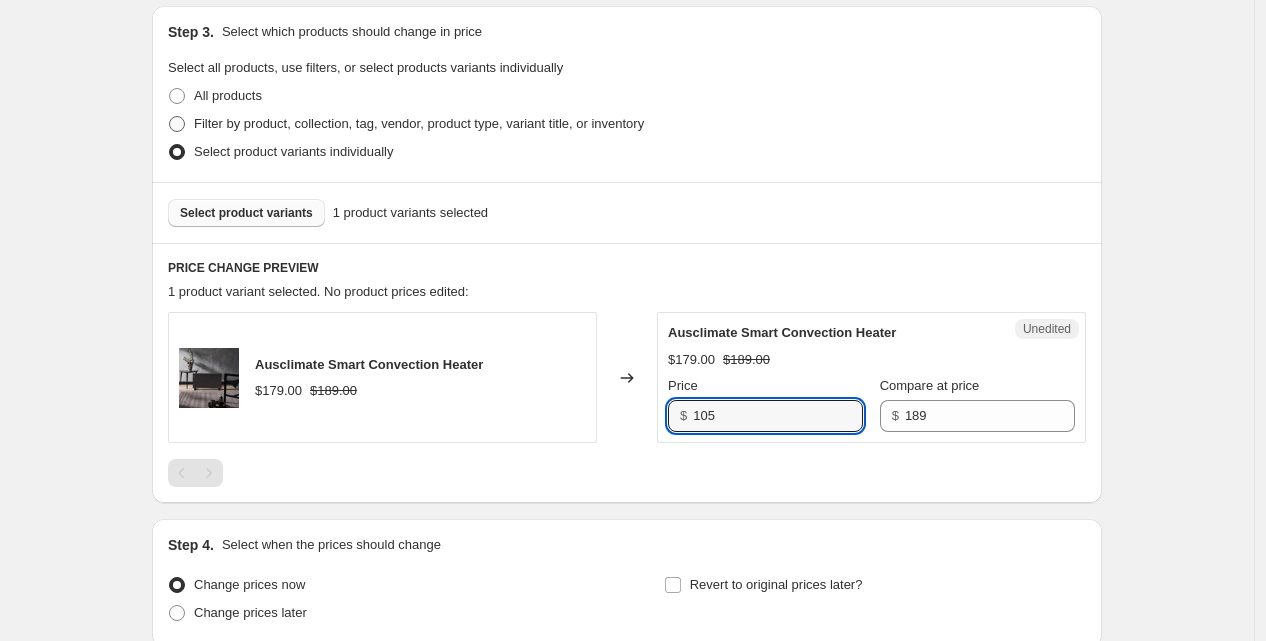 type on "105" 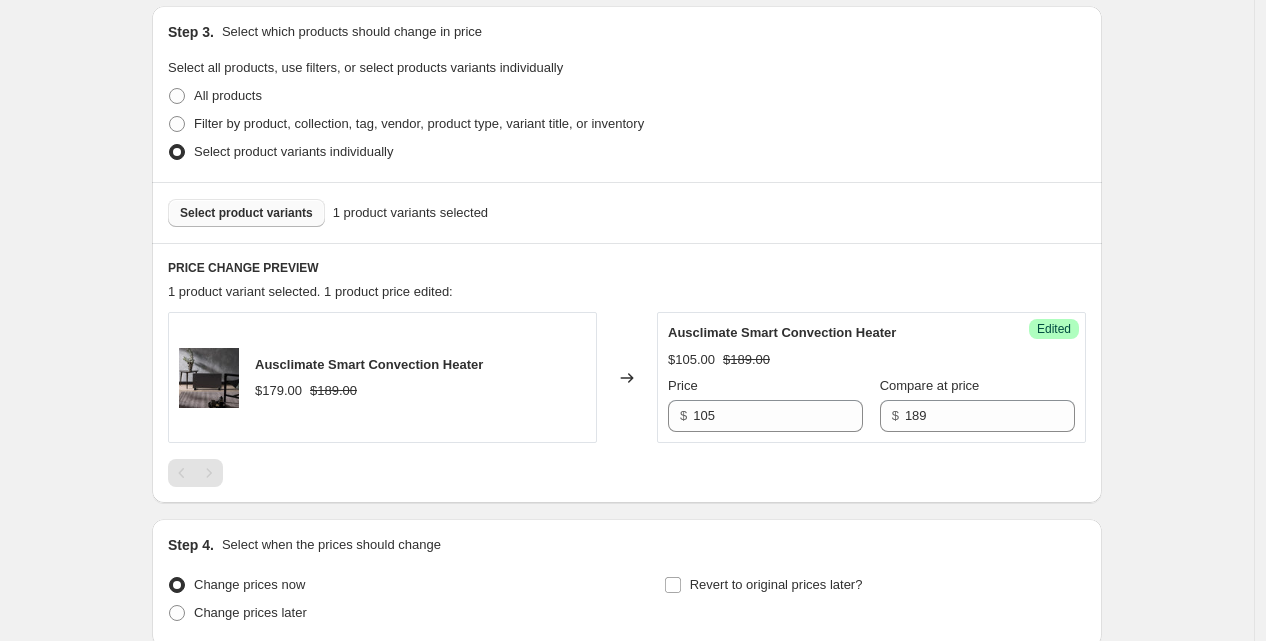 click on "Select product variants" at bounding box center [246, 213] 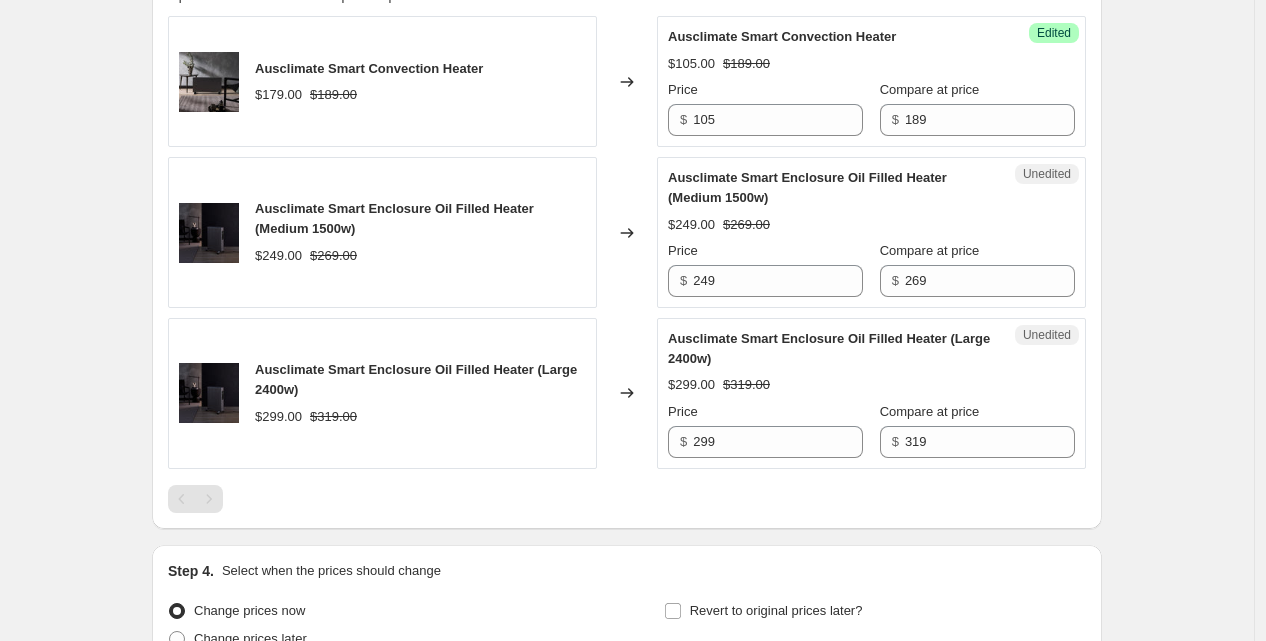 scroll, scrollTop: 721, scrollLeft: 0, axis: vertical 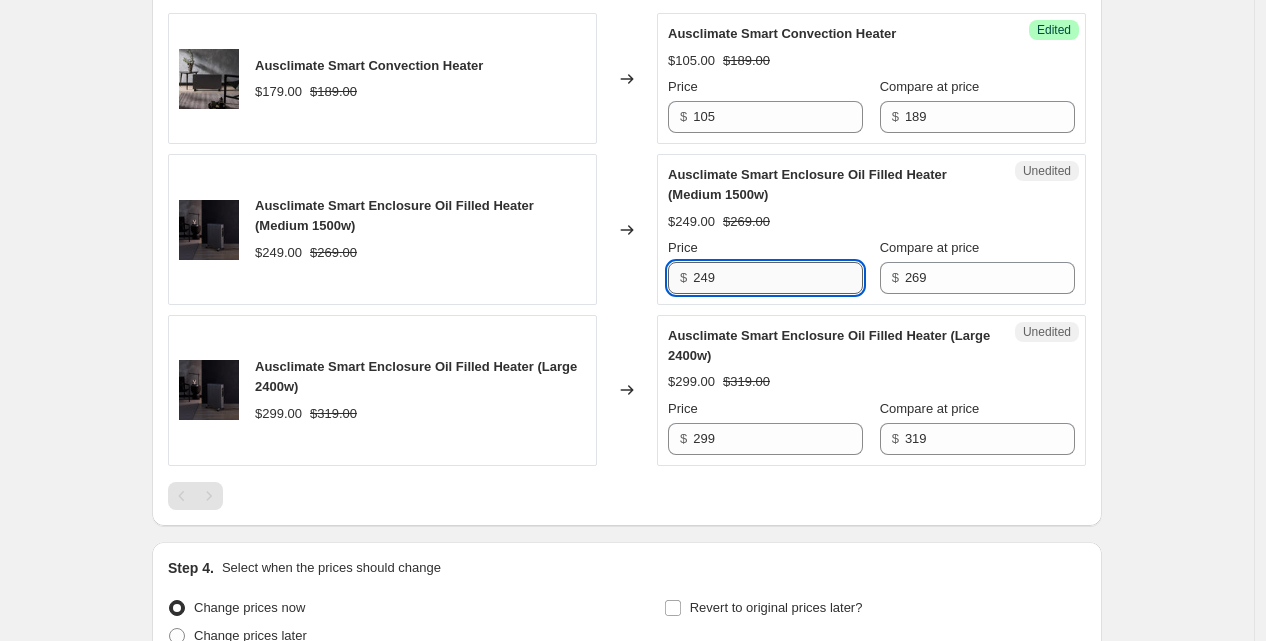 click on "249" at bounding box center (778, 278) 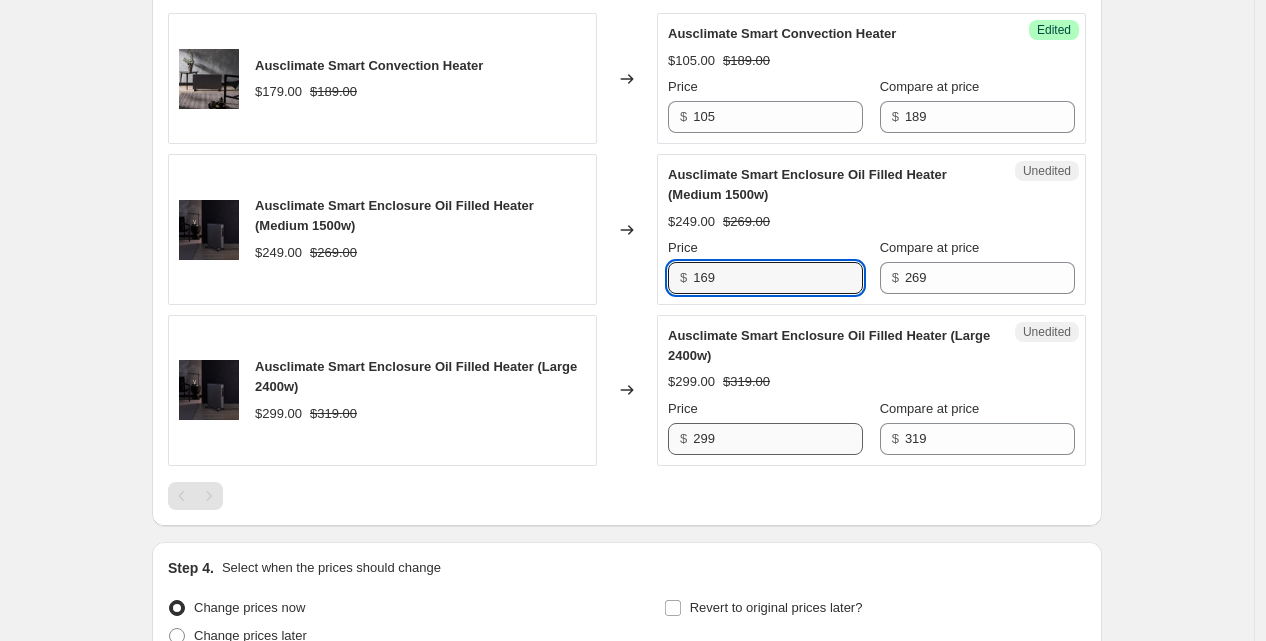 type on "169" 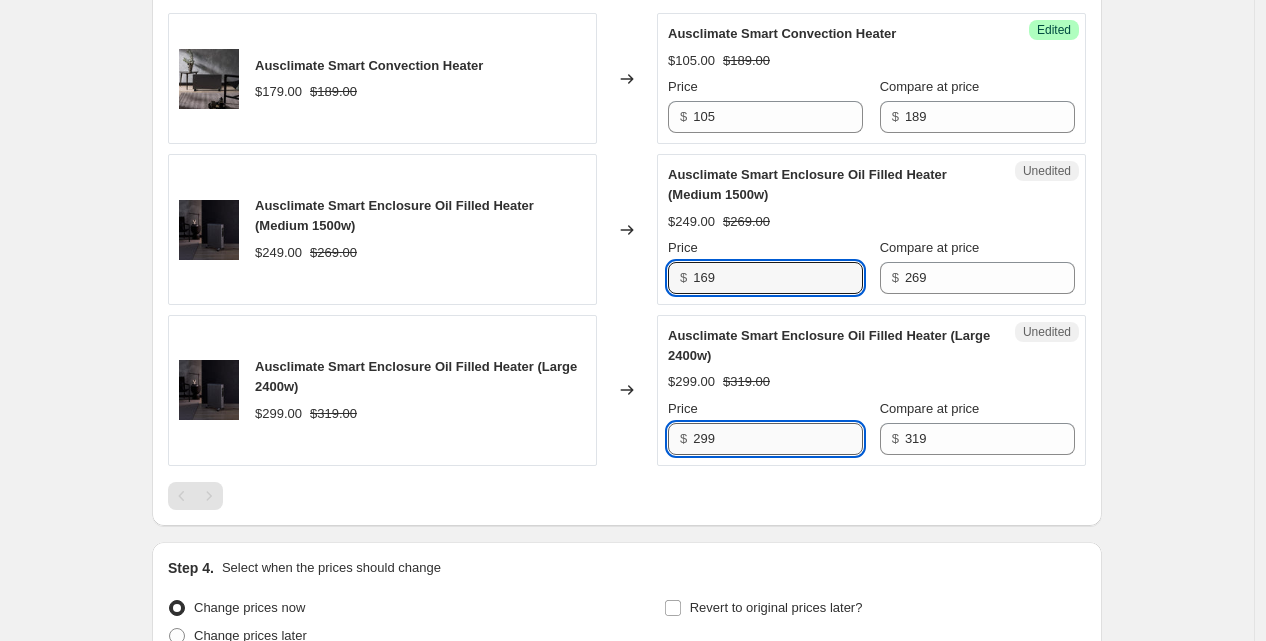 click on "299" at bounding box center (778, 439) 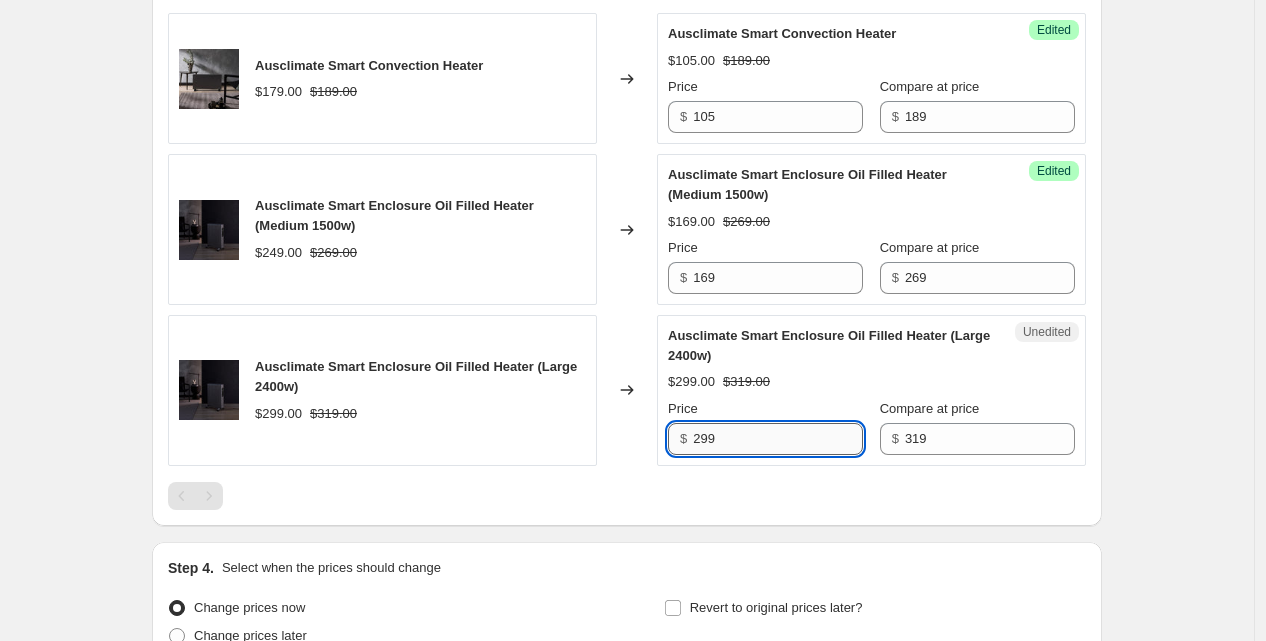 click on "299" at bounding box center (778, 439) 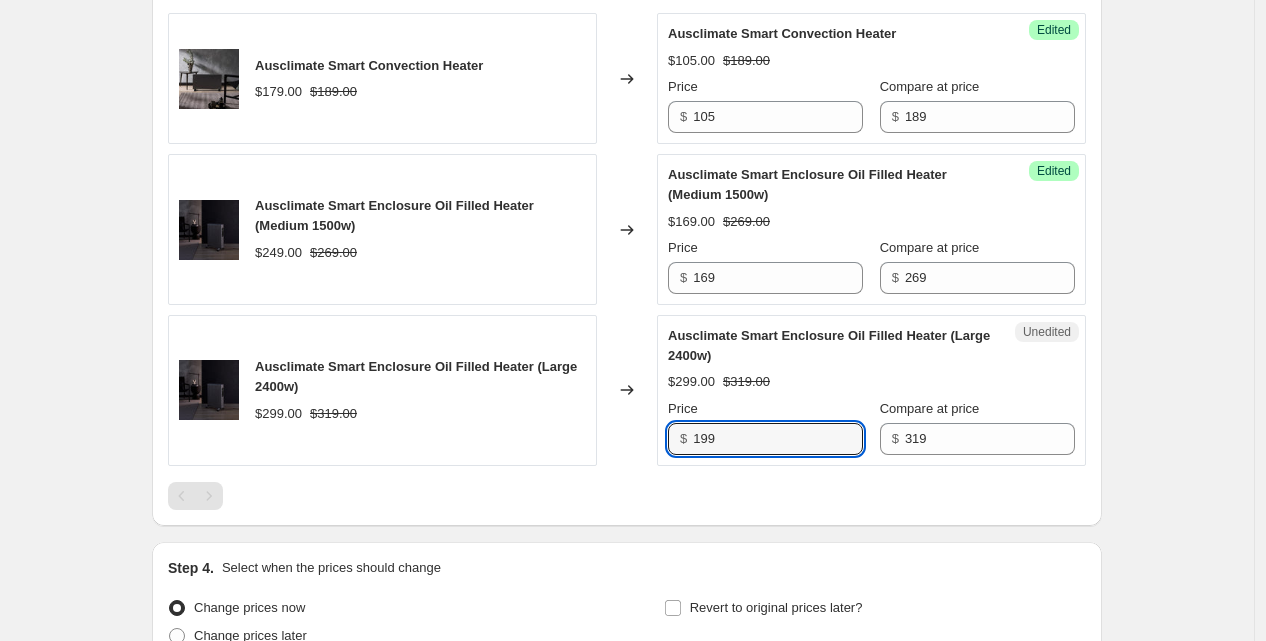 type on "199" 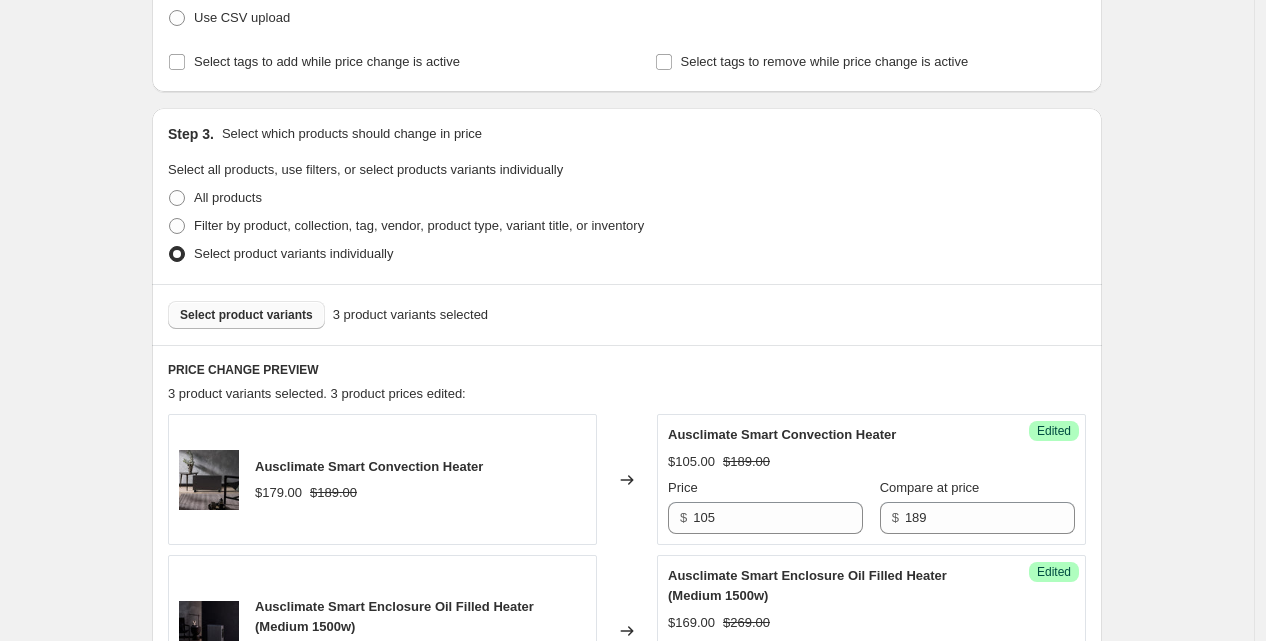 scroll, scrollTop: 321, scrollLeft: 0, axis: vertical 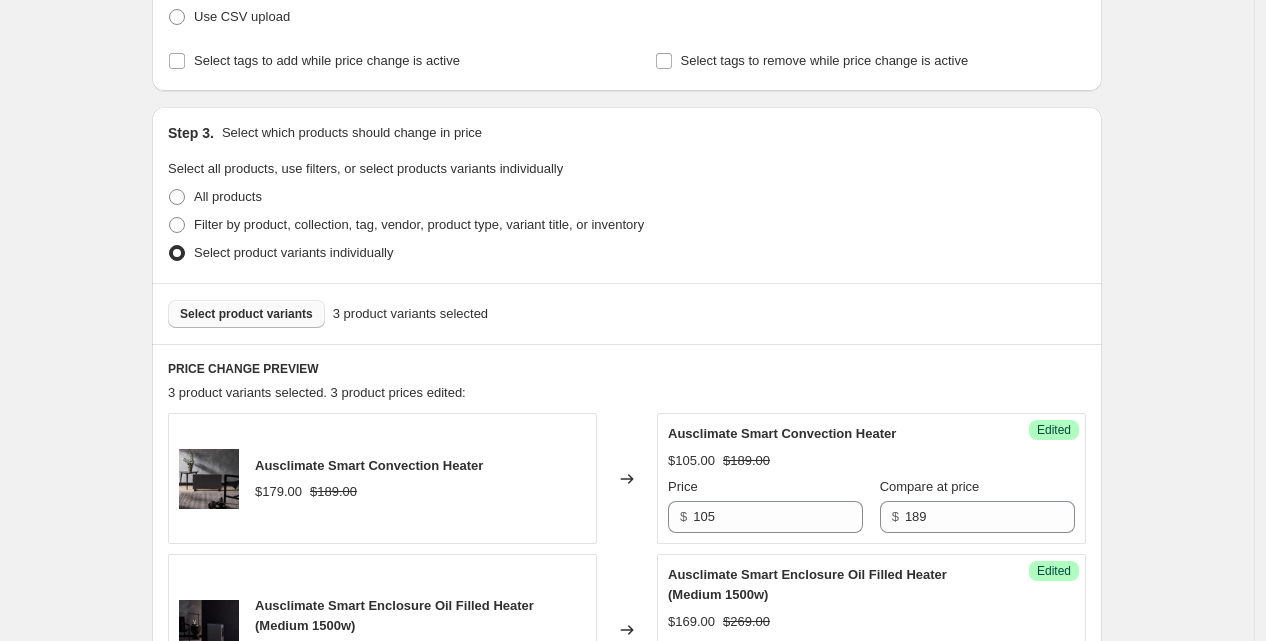 click on "Select product variants" at bounding box center (246, 314) 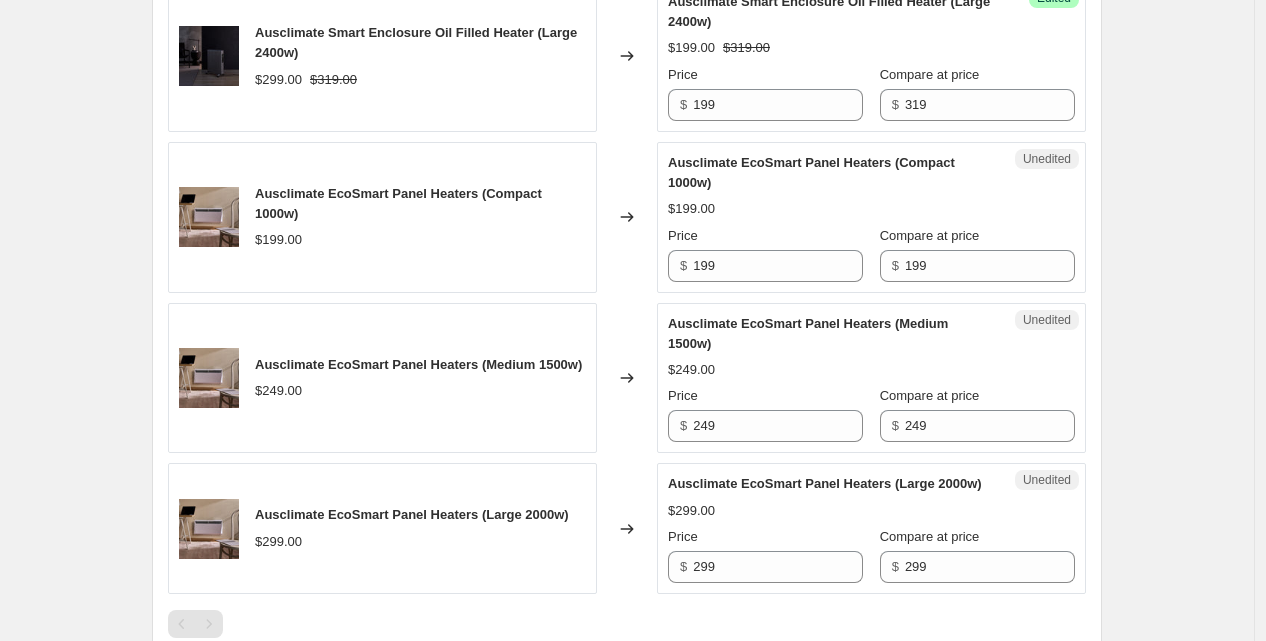 scroll, scrollTop: 1056, scrollLeft: 0, axis: vertical 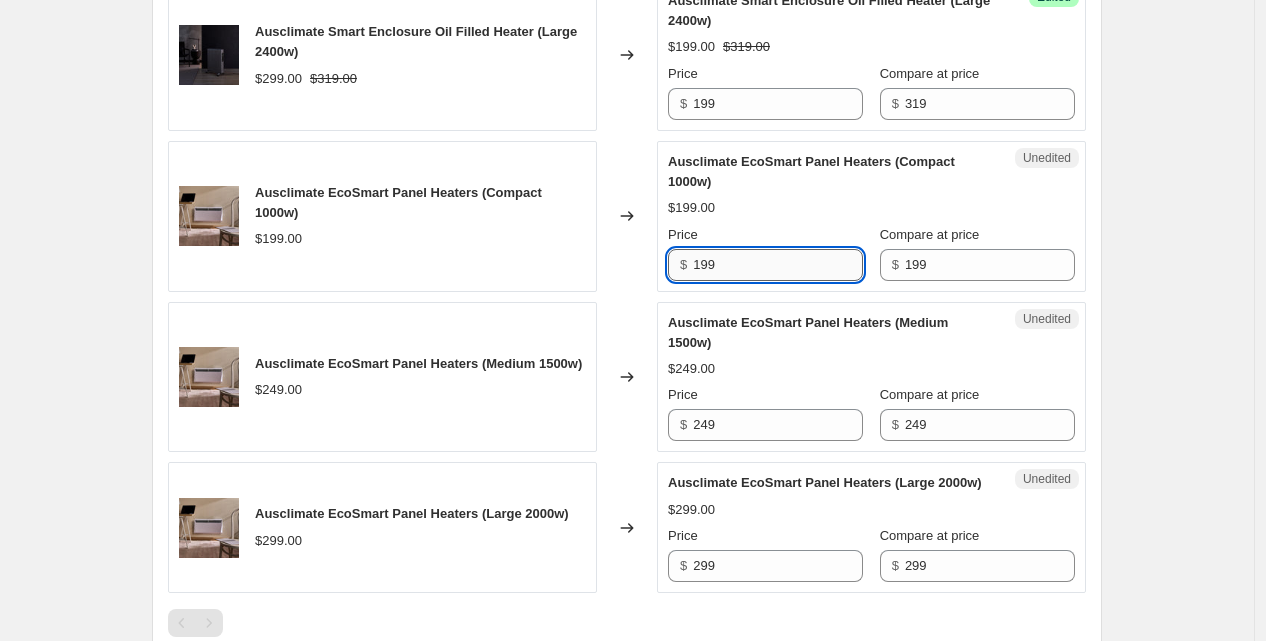 click on "199" at bounding box center (778, 265) 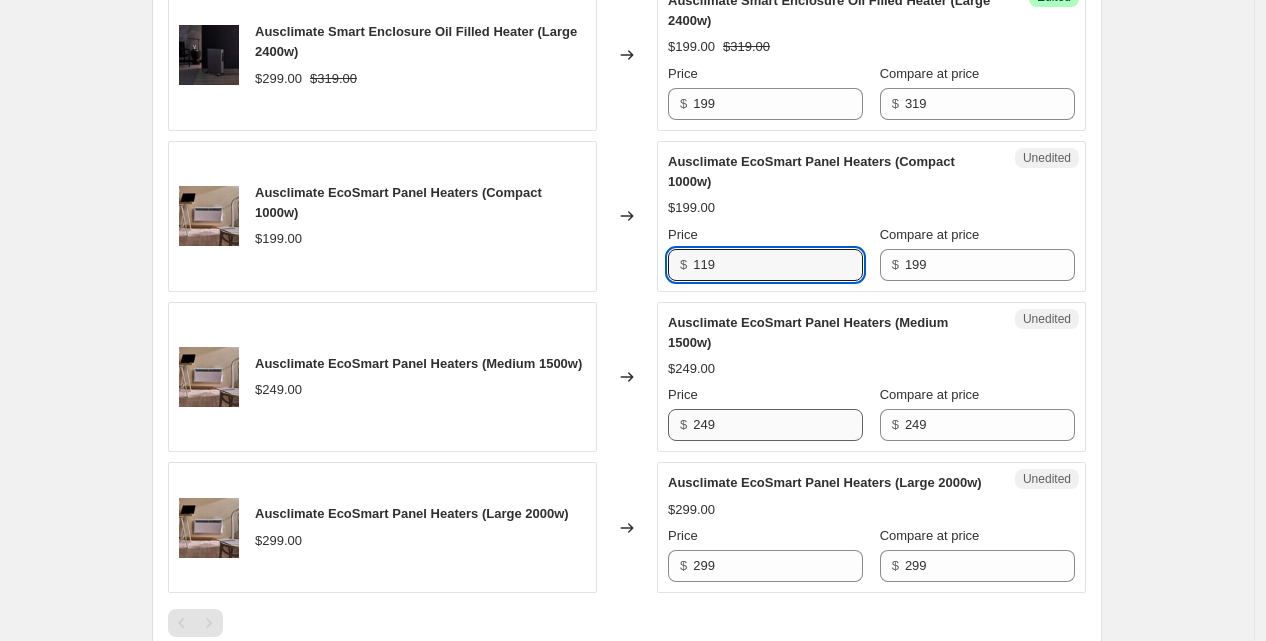 type on "119" 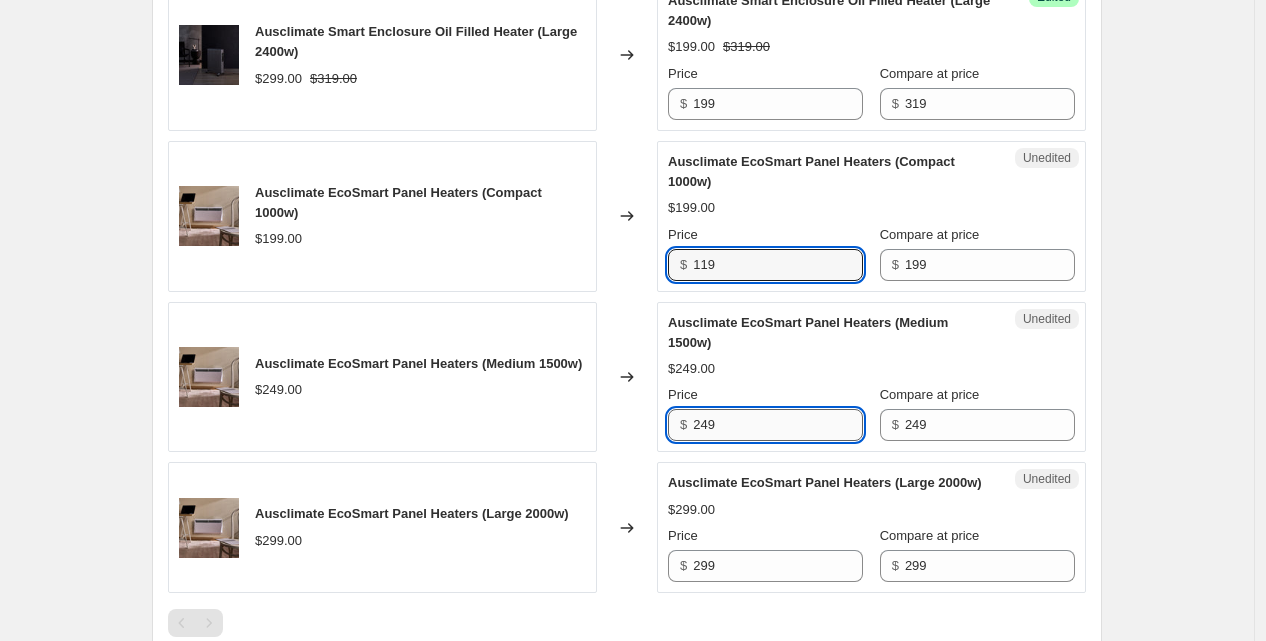 click on "249" at bounding box center [778, 425] 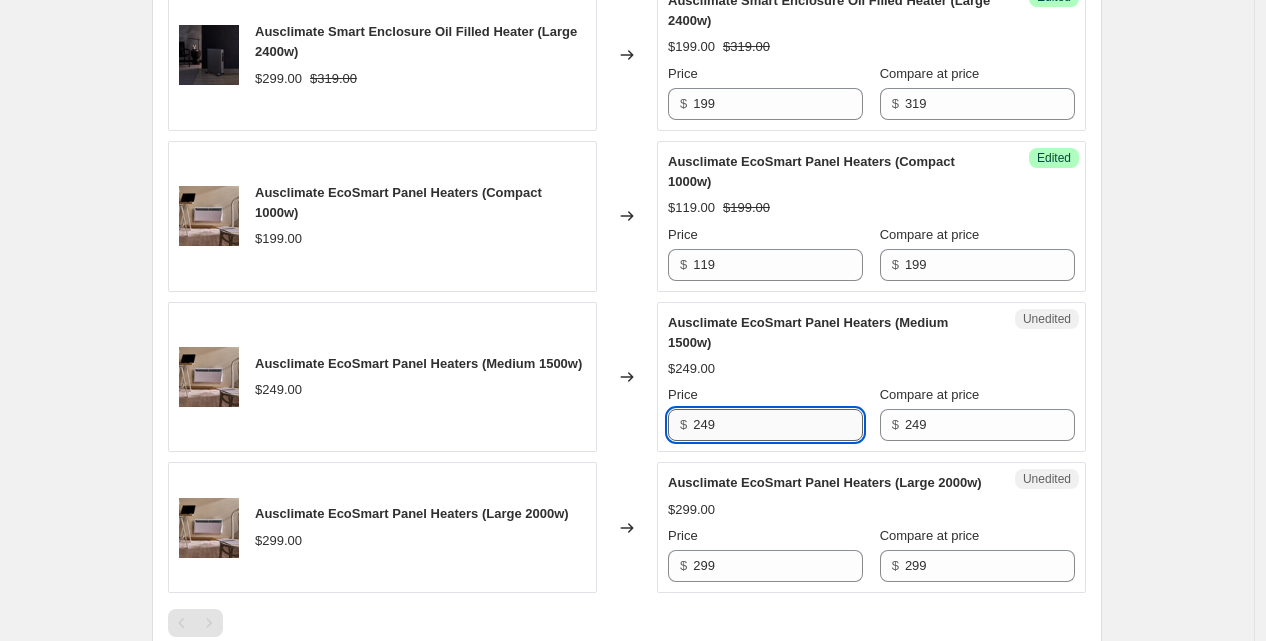 click on "249" at bounding box center [778, 425] 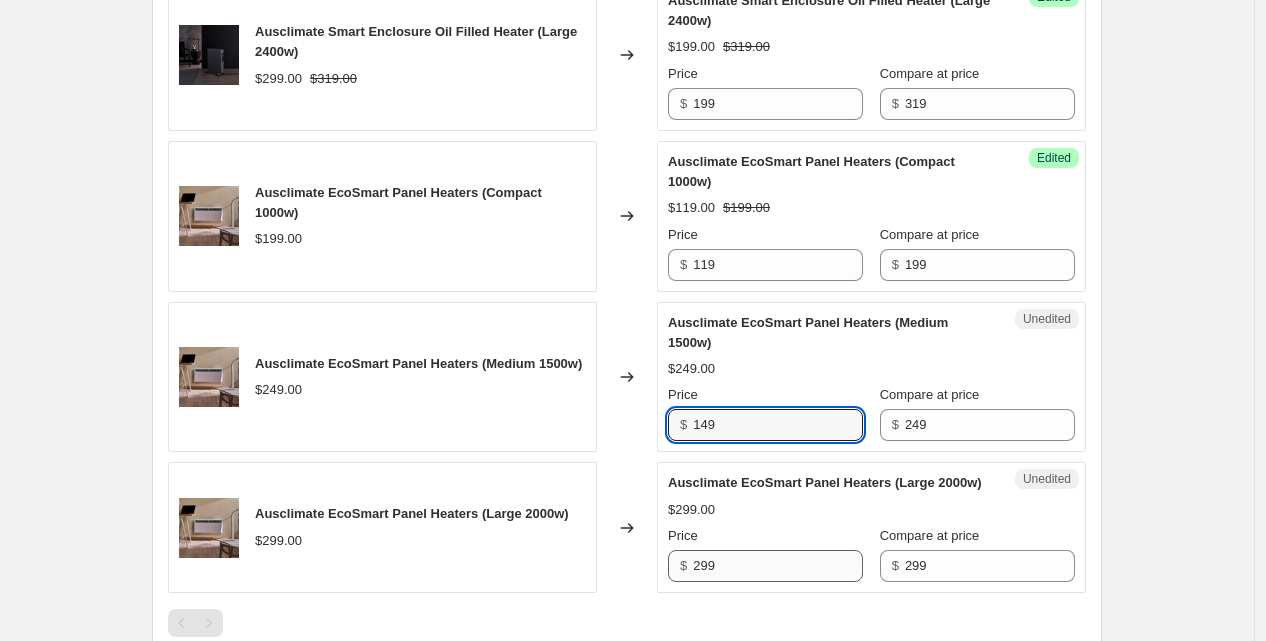 type on "149" 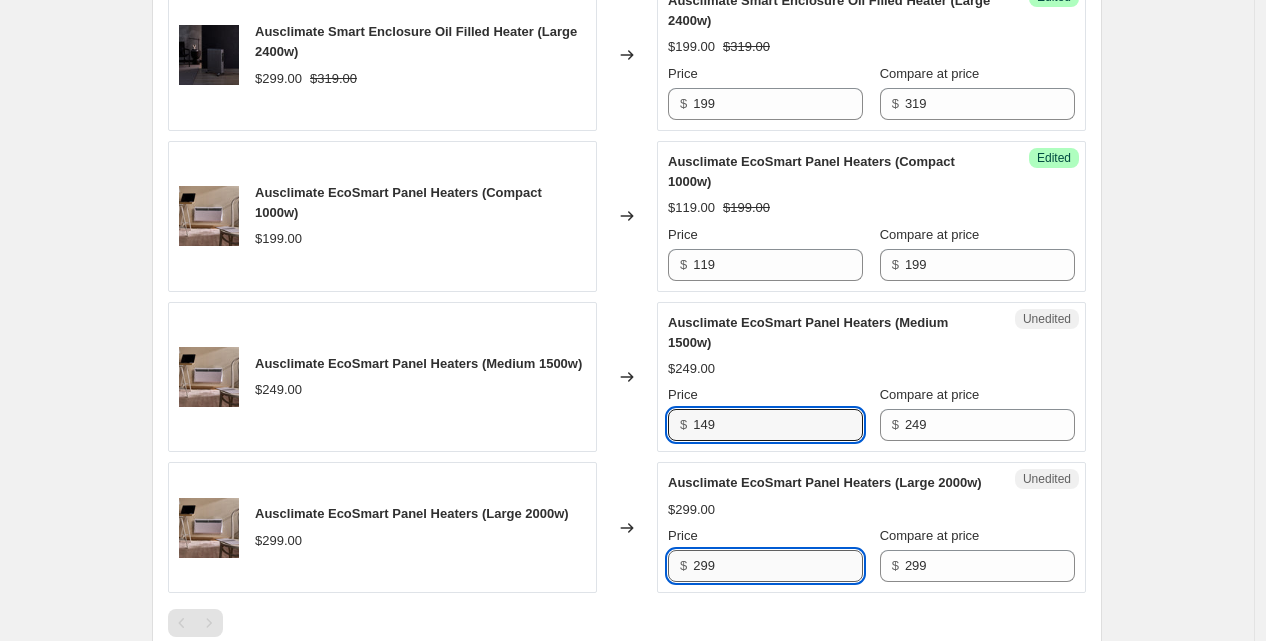 click on "299" at bounding box center [778, 566] 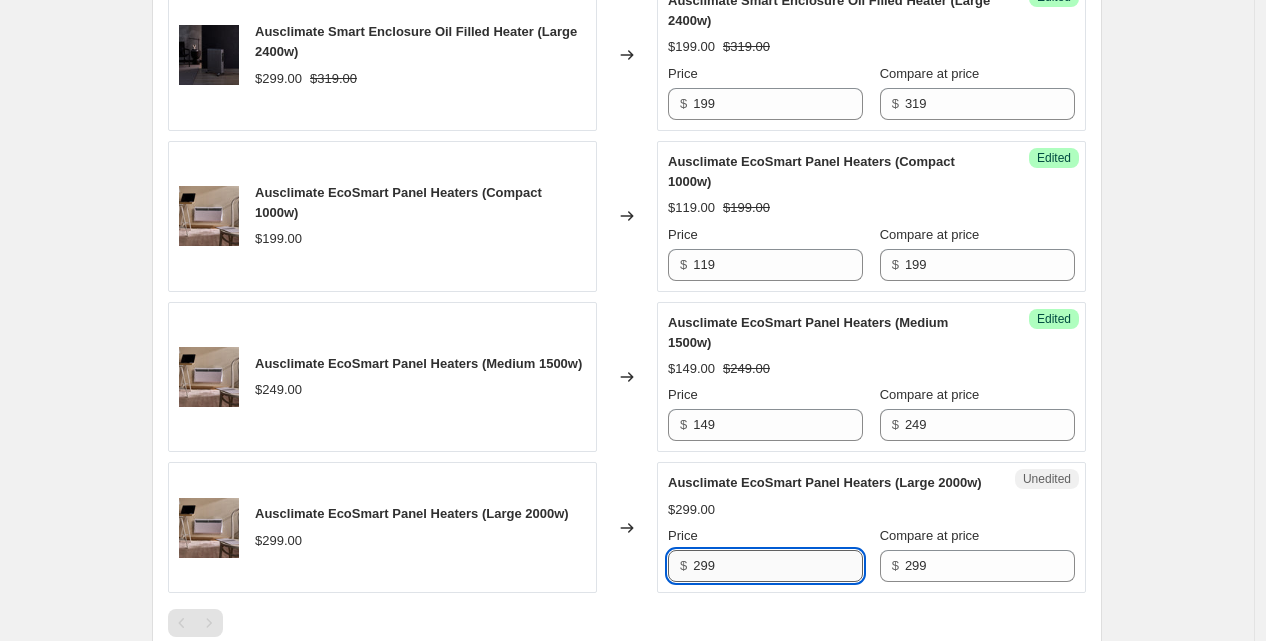 click on "299" at bounding box center (778, 566) 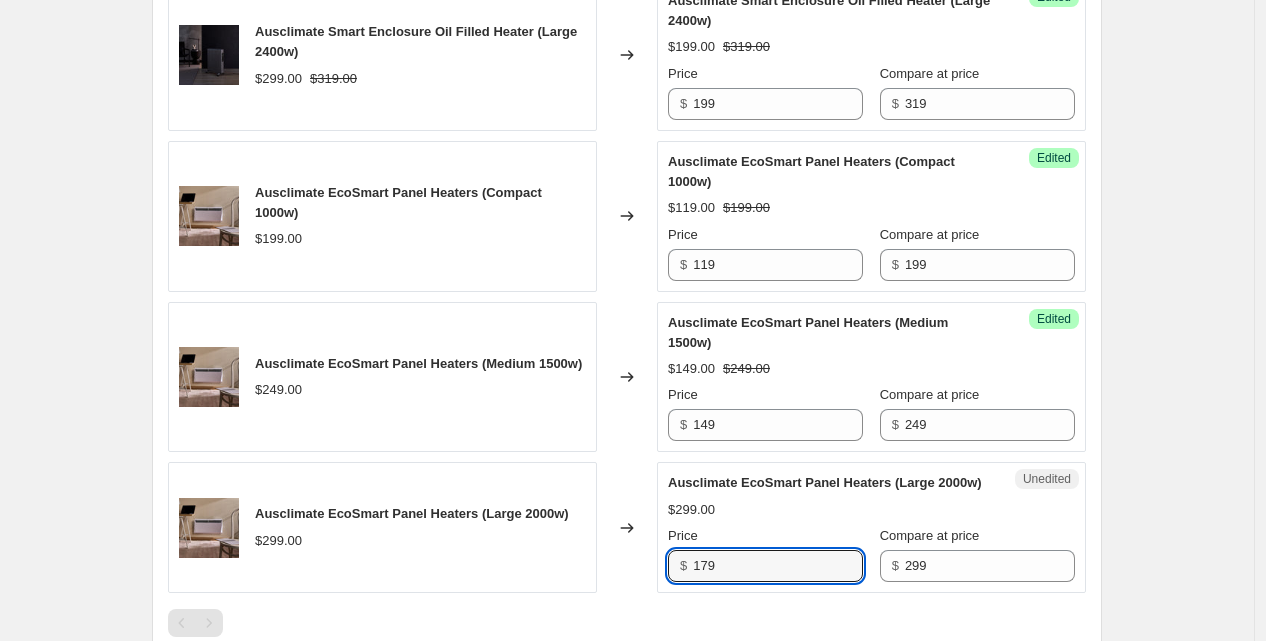 type on "179" 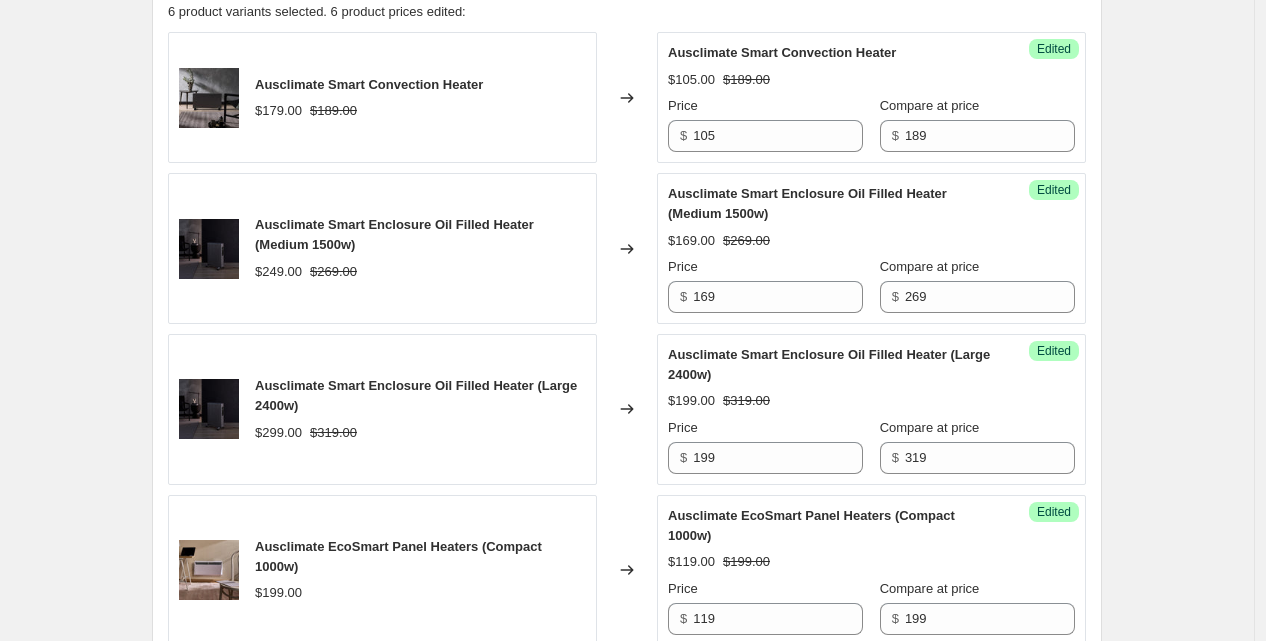 scroll, scrollTop: 703, scrollLeft: 0, axis: vertical 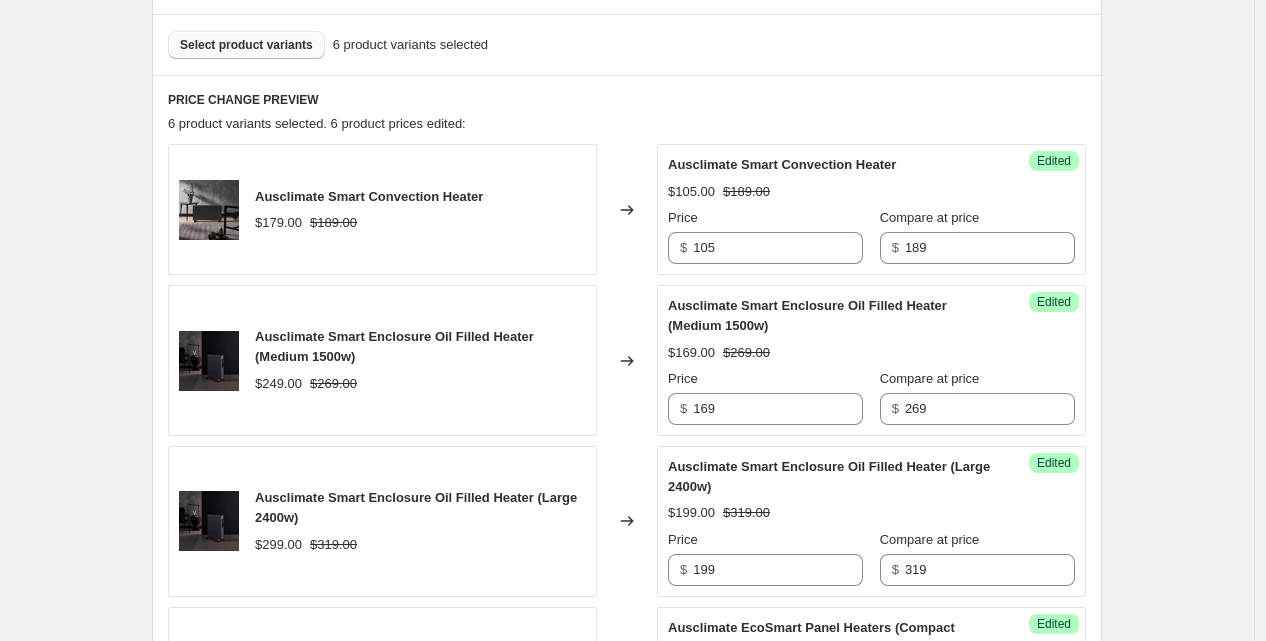 click on "Select product variants" at bounding box center [246, 45] 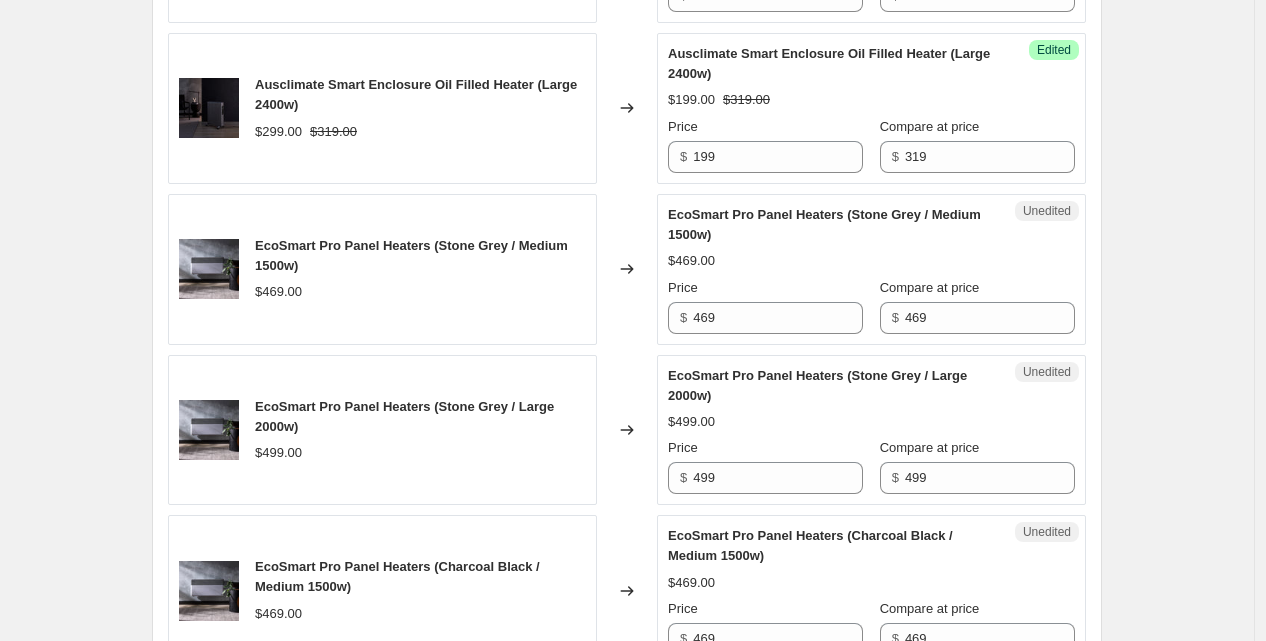 scroll, scrollTop: 991, scrollLeft: 0, axis: vertical 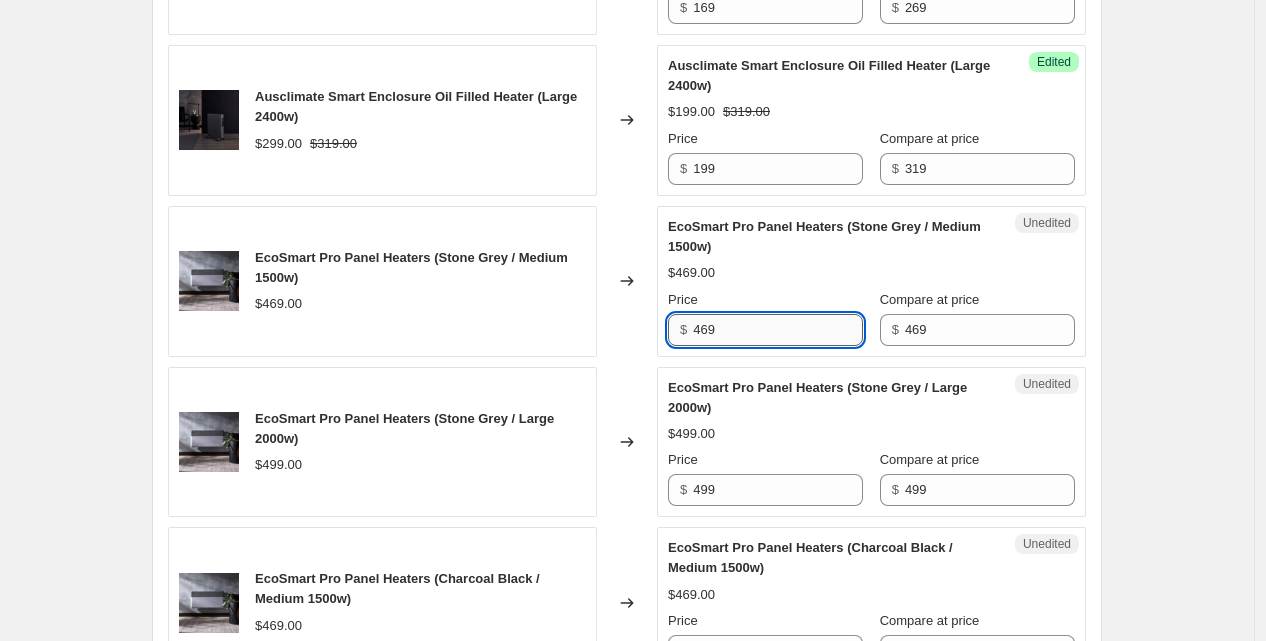 click on "469" at bounding box center [778, 330] 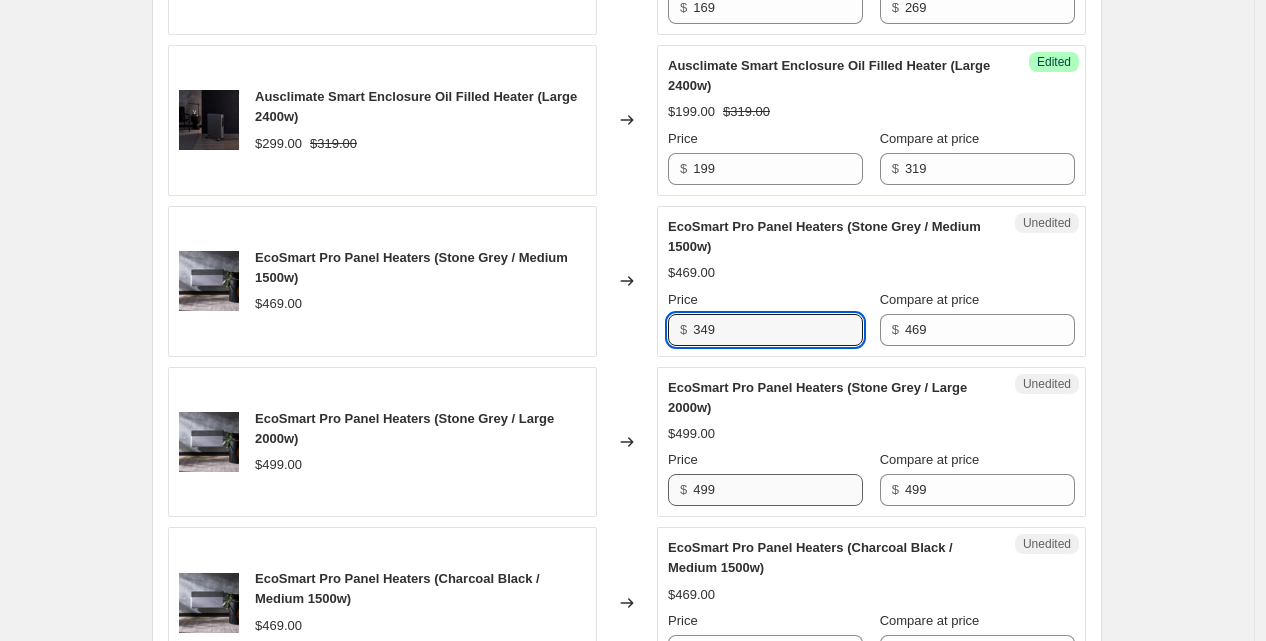 type on "349" 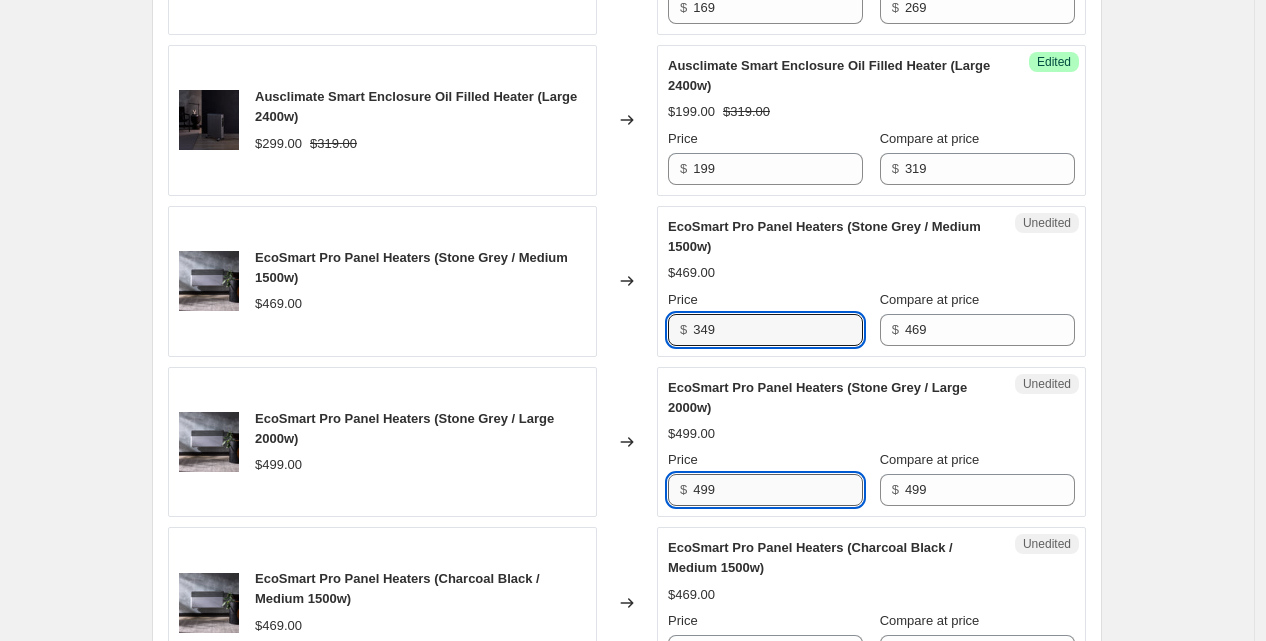 click on "499" at bounding box center [778, 490] 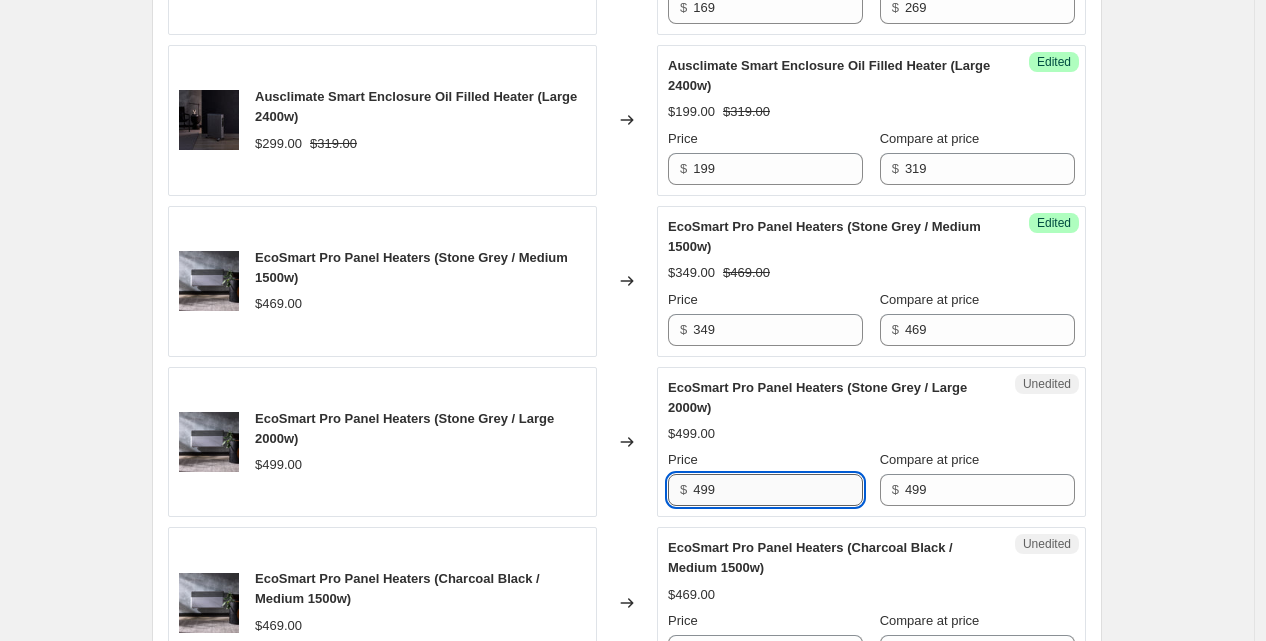 click on "499" at bounding box center (778, 490) 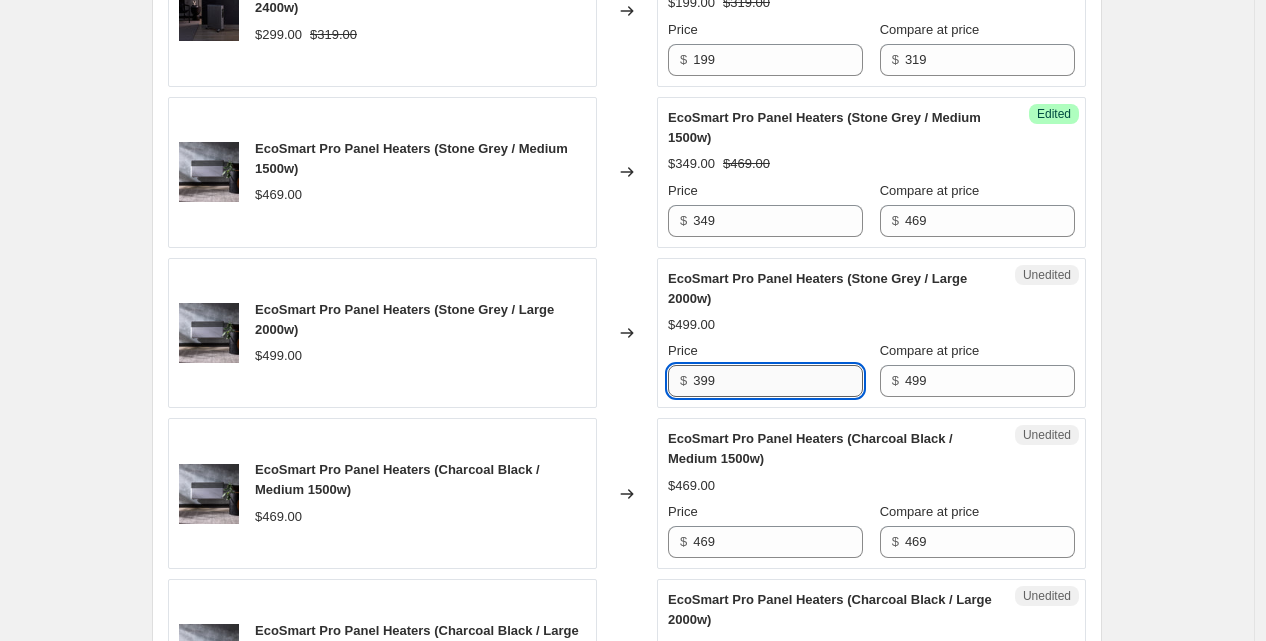scroll, scrollTop: 1101, scrollLeft: 0, axis: vertical 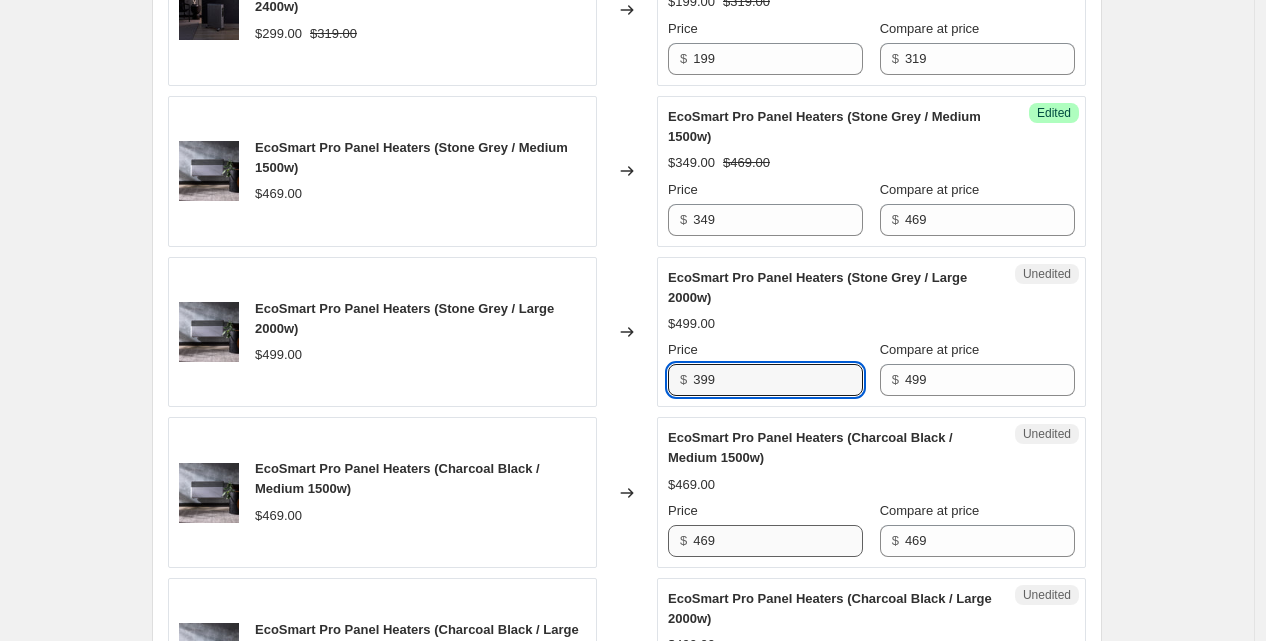 type on "399" 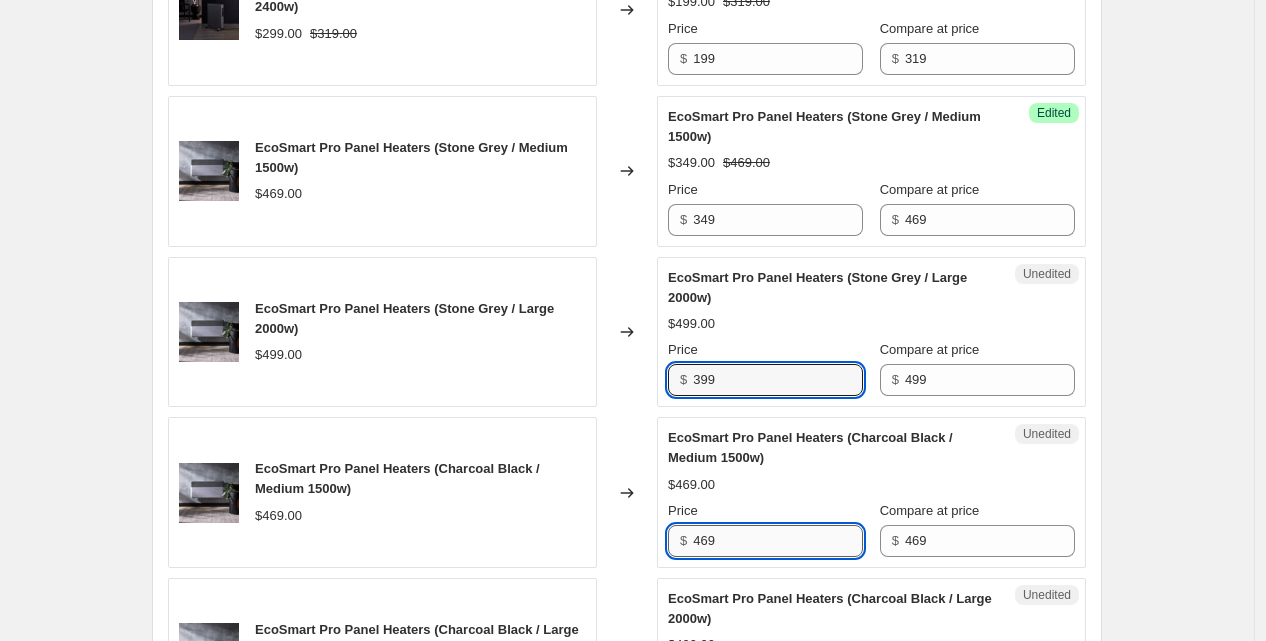 click on "469" at bounding box center [778, 541] 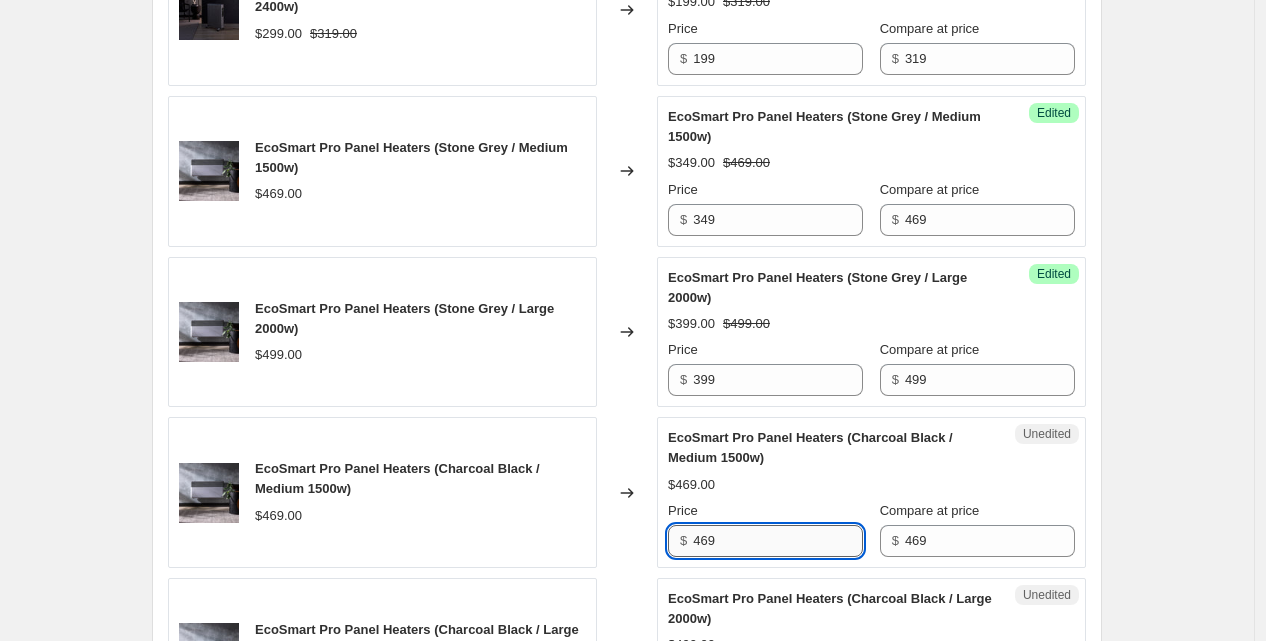 click on "469" at bounding box center (778, 541) 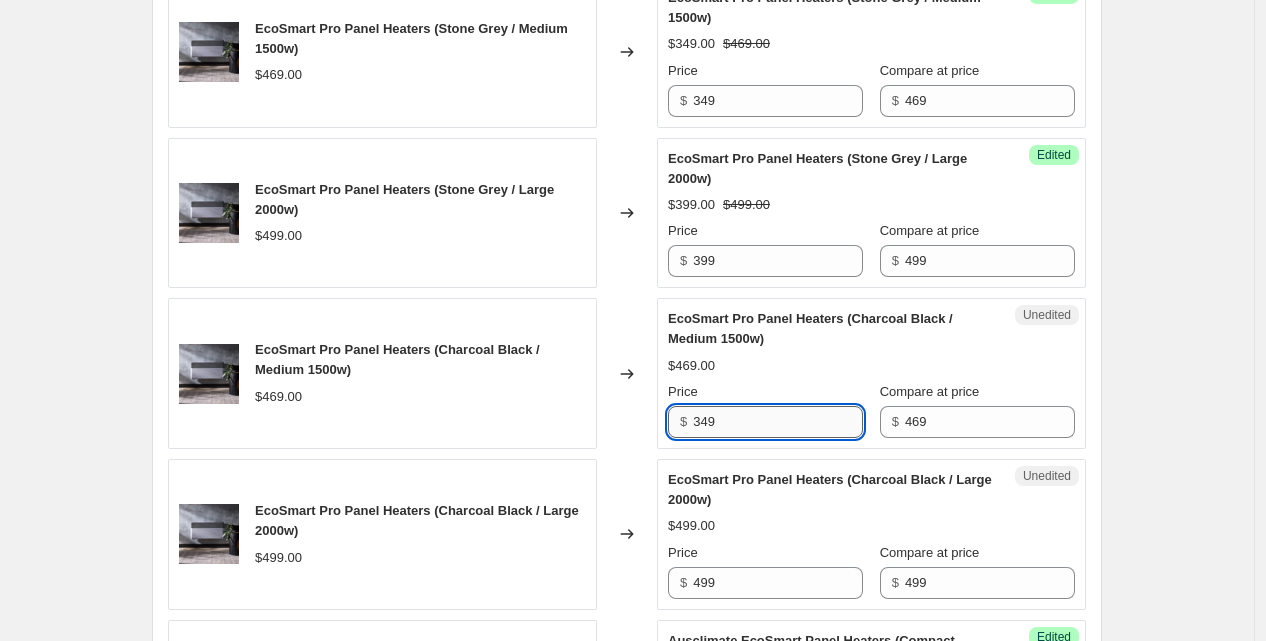 scroll, scrollTop: 1221, scrollLeft: 0, axis: vertical 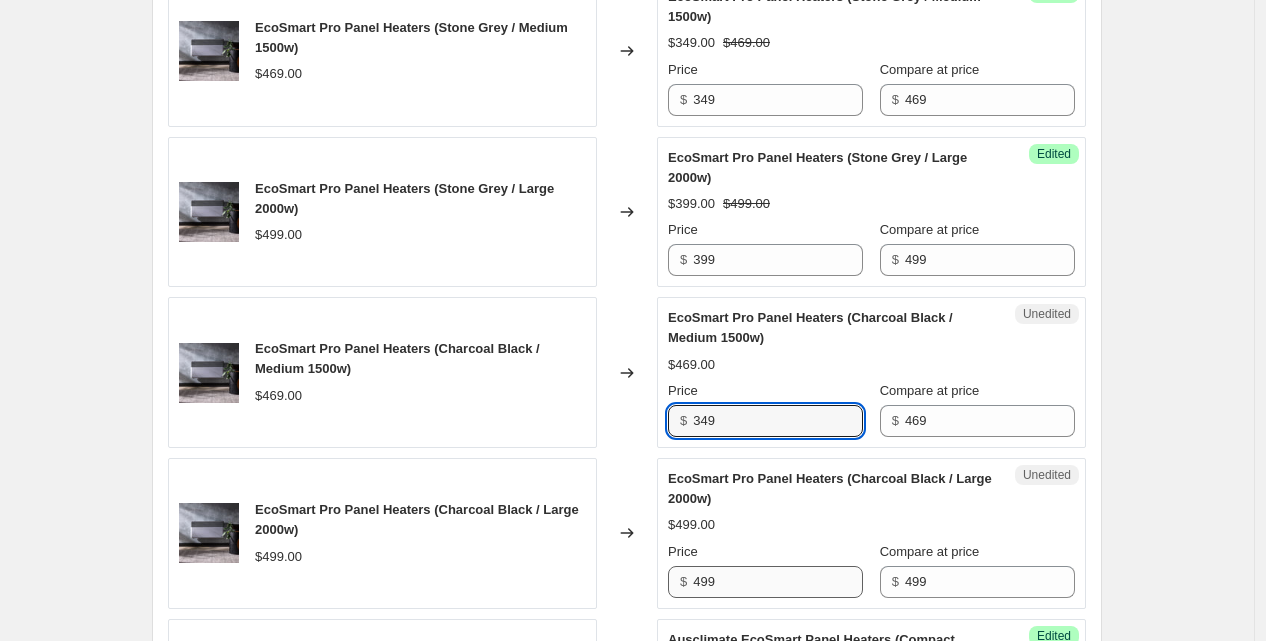 type on "349" 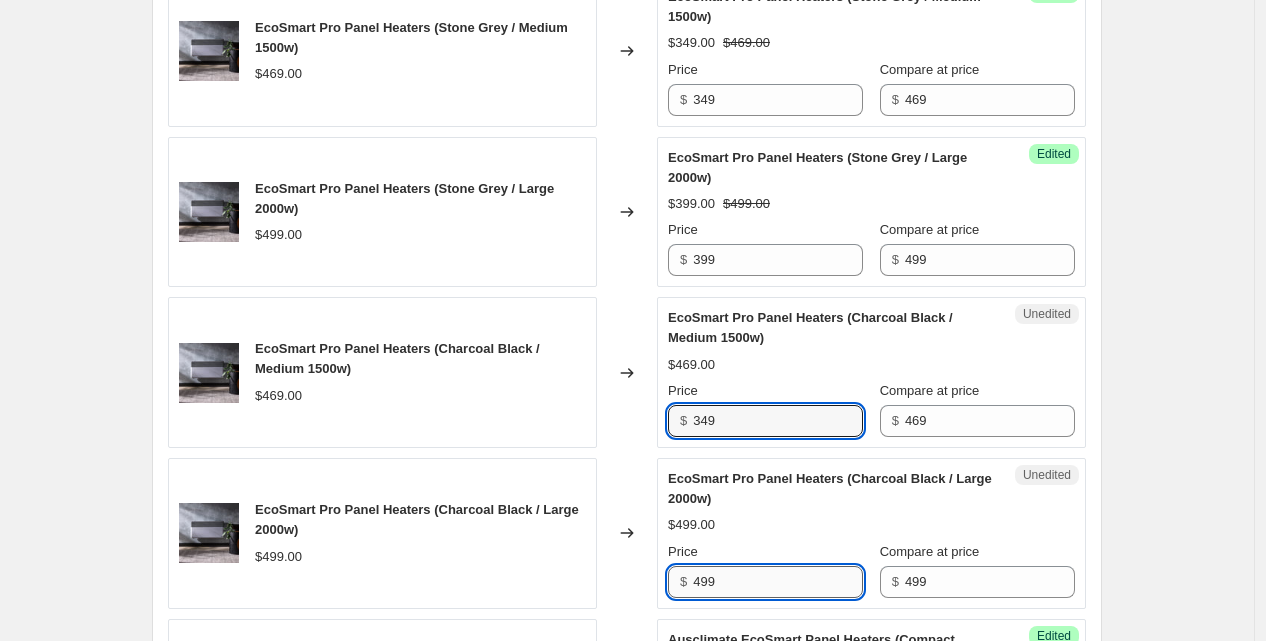 click on "499" at bounding box center [778, 582] 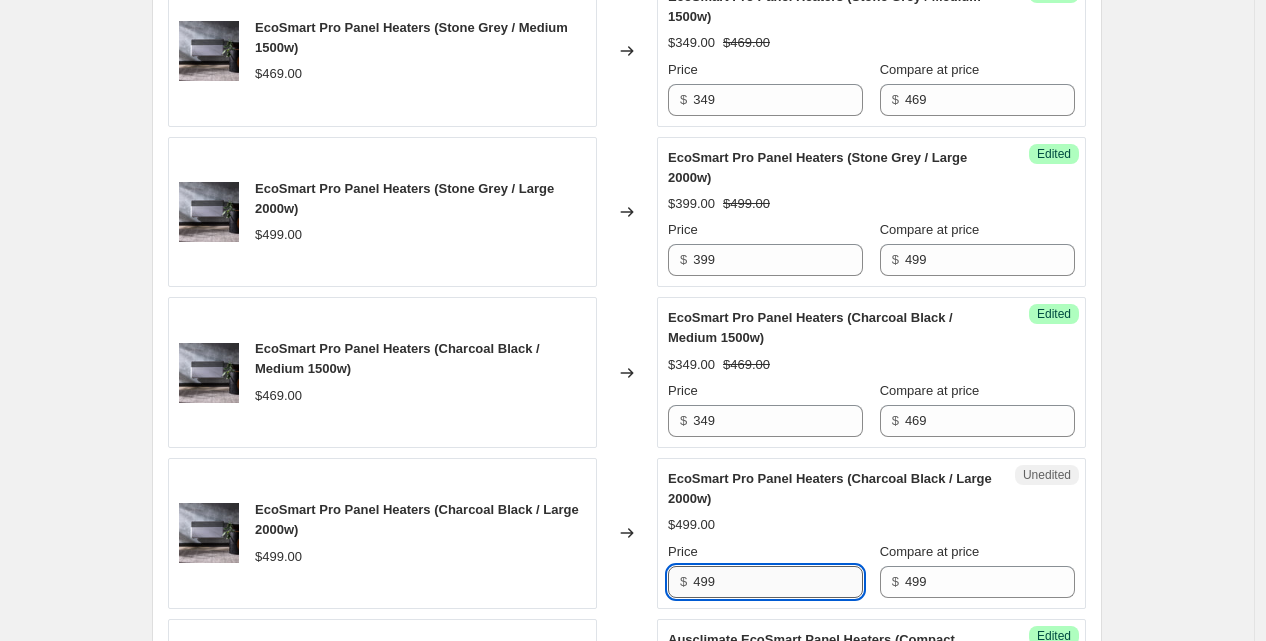 click on "499" at bounding box center [778, 582] 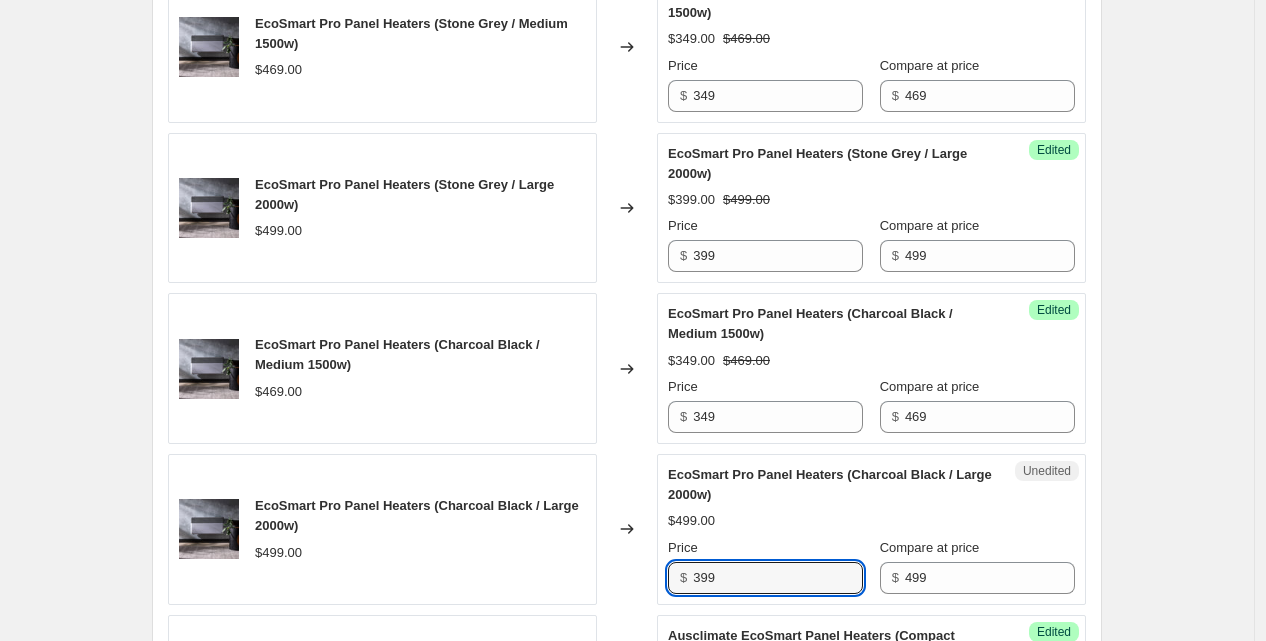 scroll, scrollTop: 1226, scrollLeft: 0, axis: vertical 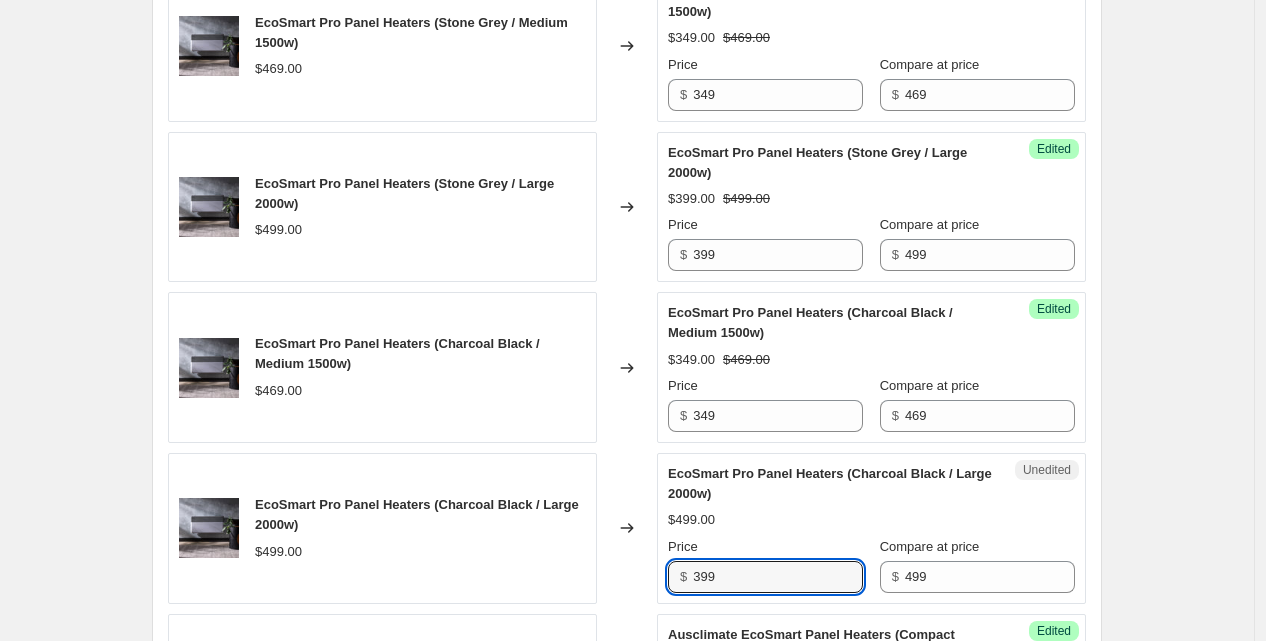 type on "399" 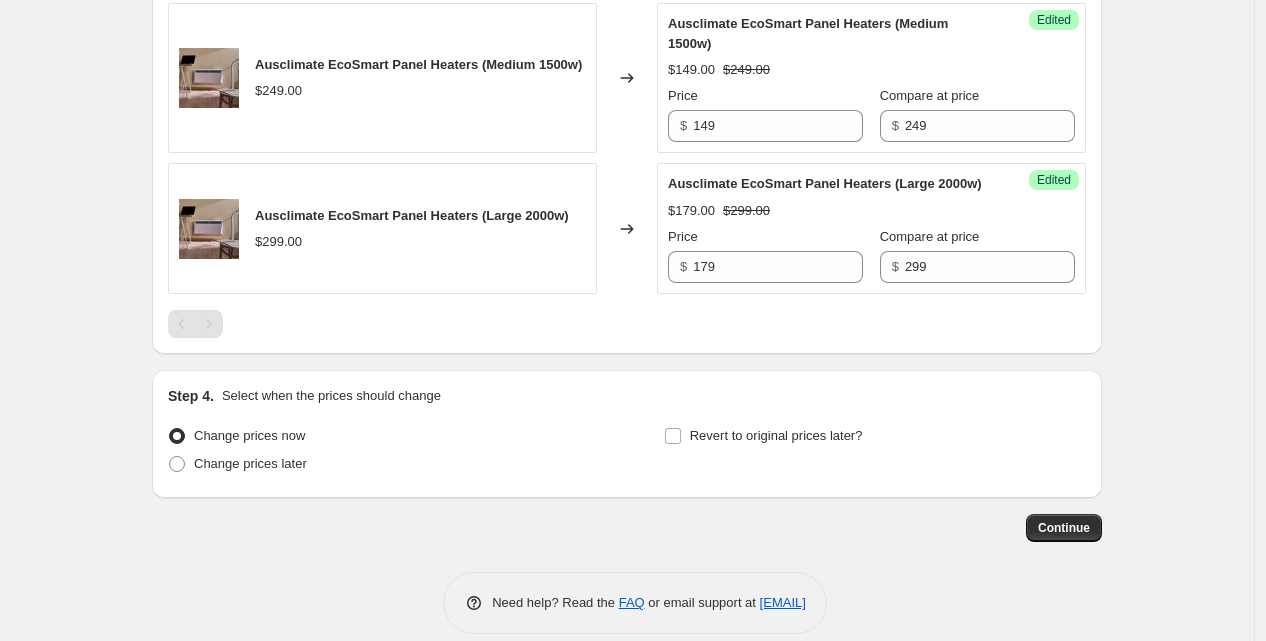 scroll, scrollTop: 2008, scrollLeft: 0, axis: vertical 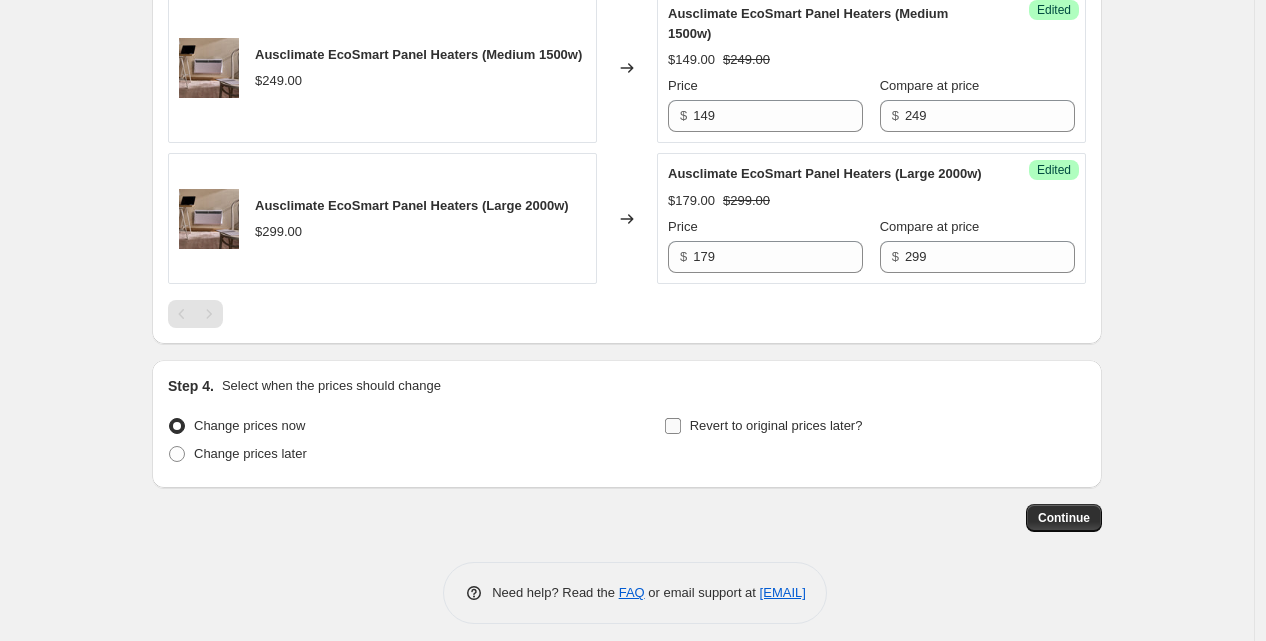 click on "Revert to original prices later?" at bounding box center (673, 426) 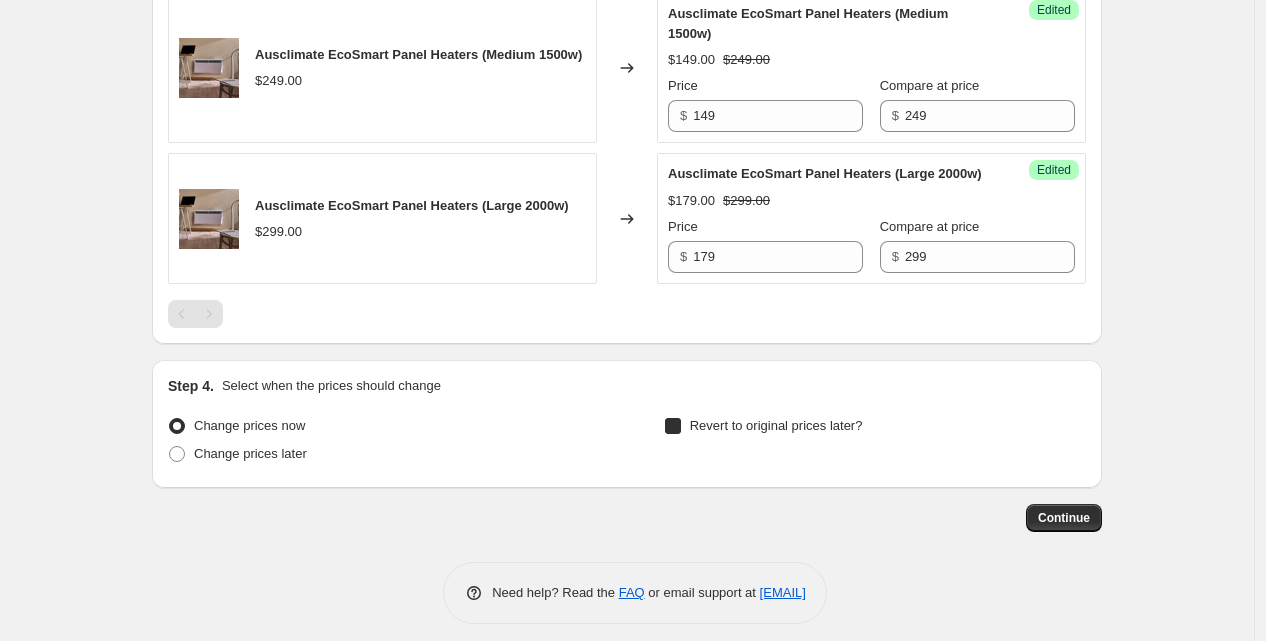 checkbox on "true" 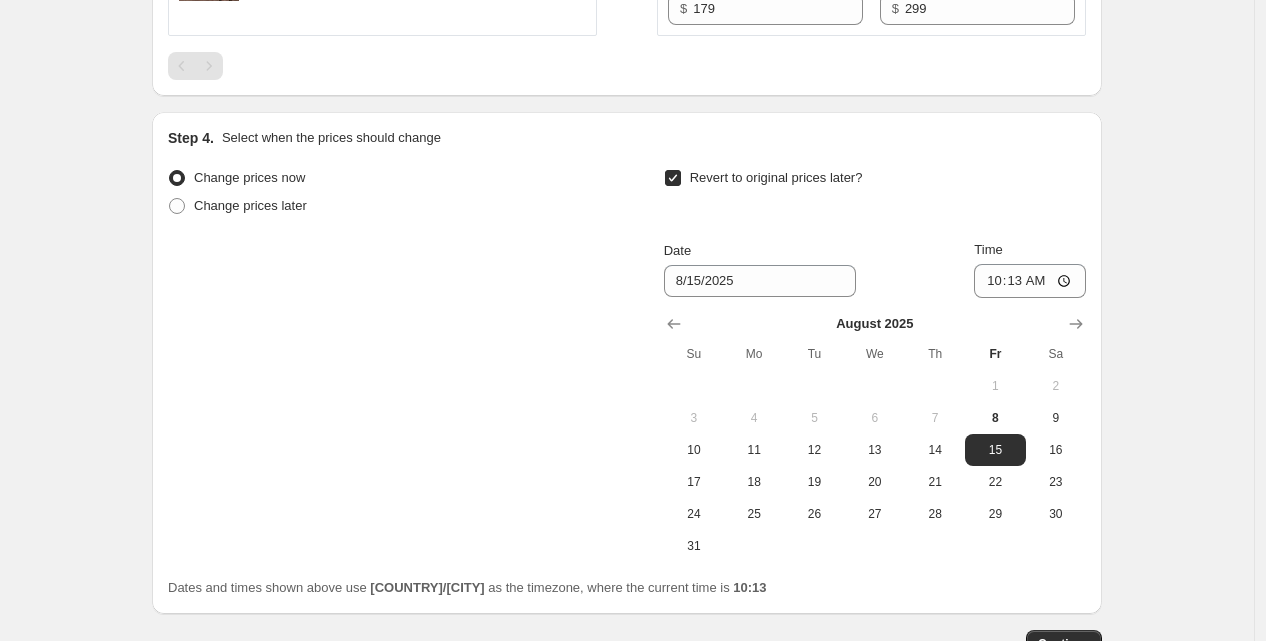 scroll, scrollTop: 2257, scrollLeft: 0, axis: vertical 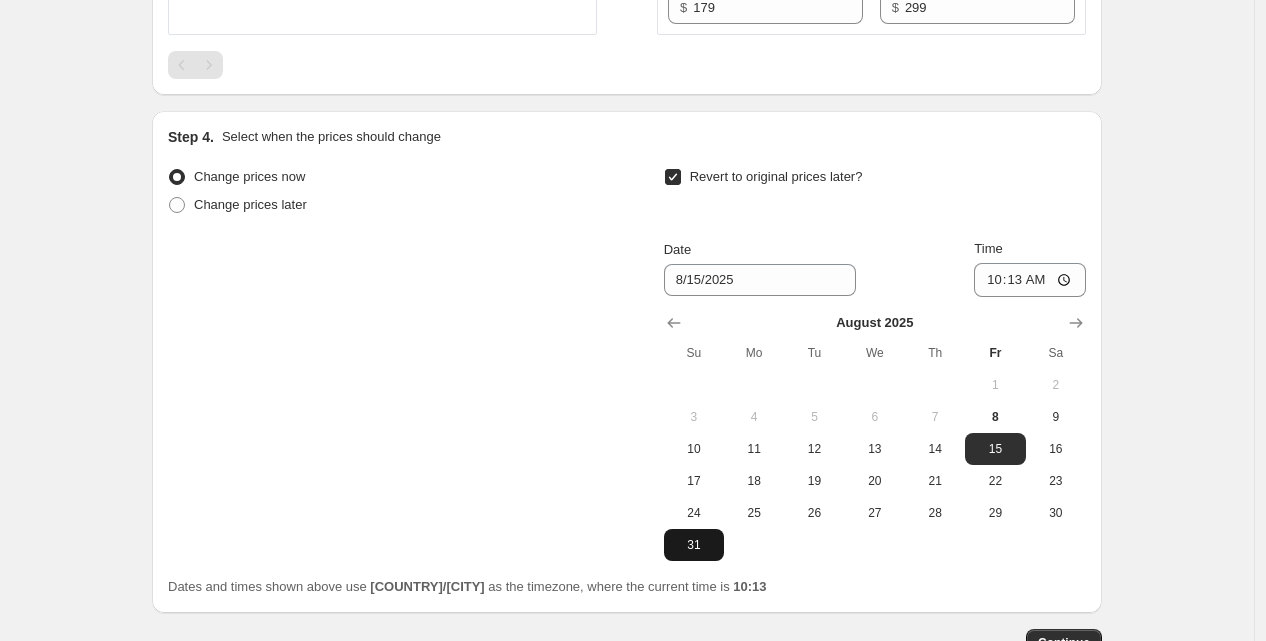 click on "31" at bounding box center [694, 545] 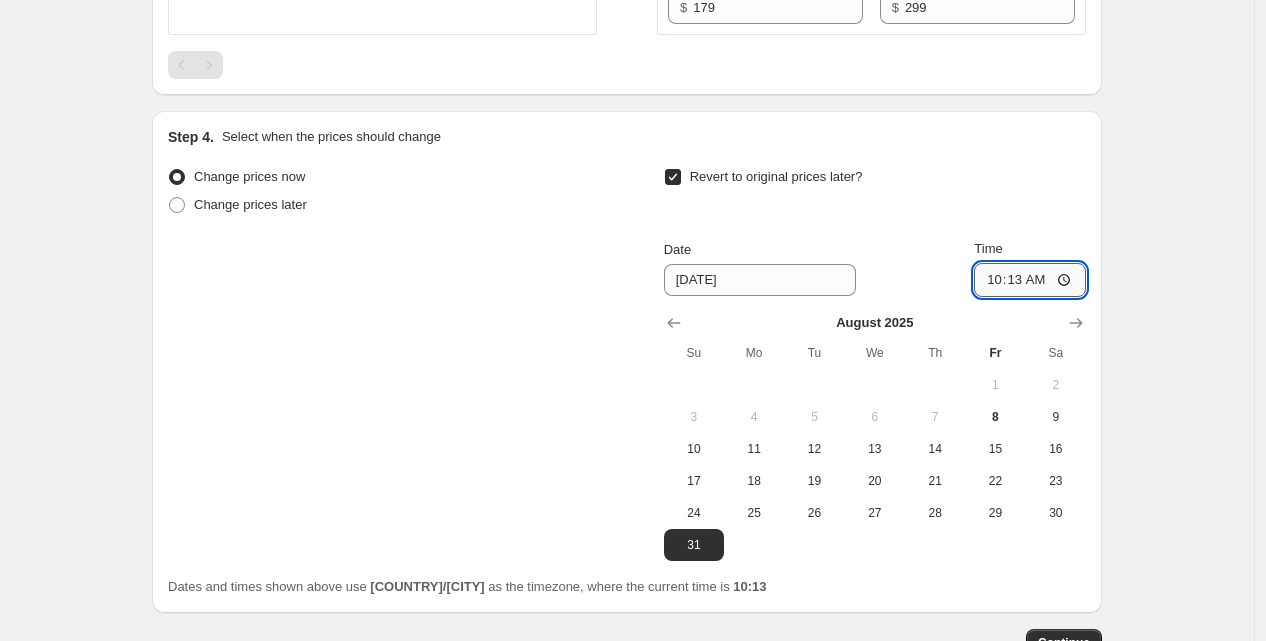 click on "10:13" at bounding box center (1030, 280) 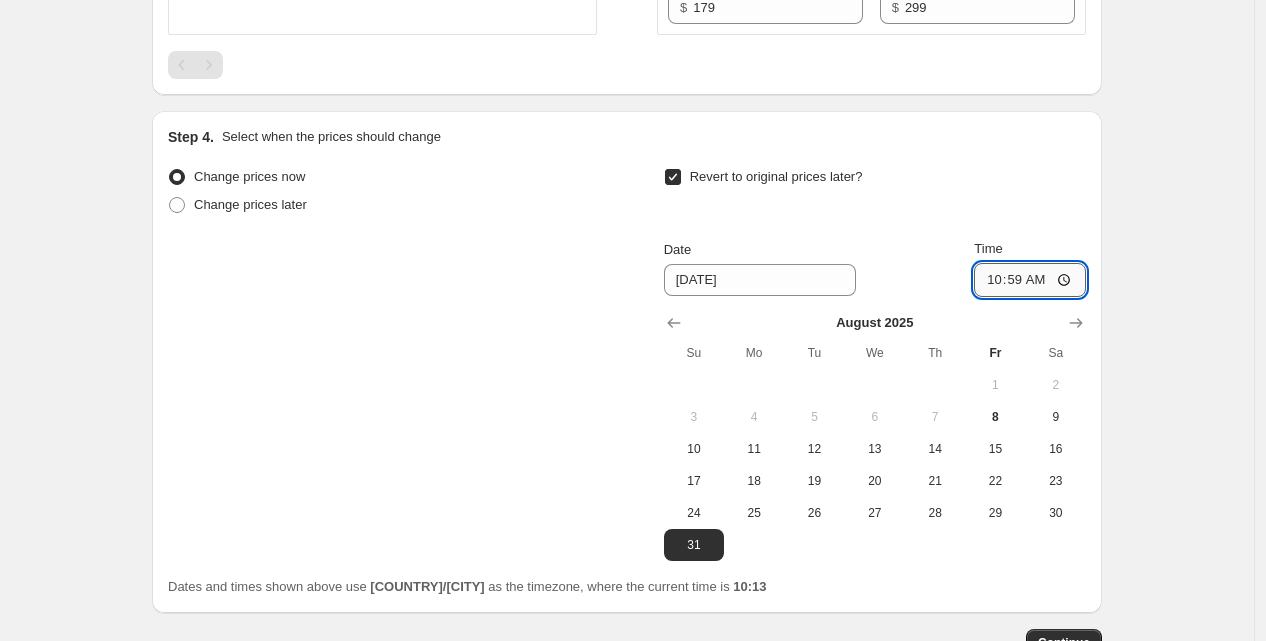 click on "10:59" at bounding box center (1030, 280) 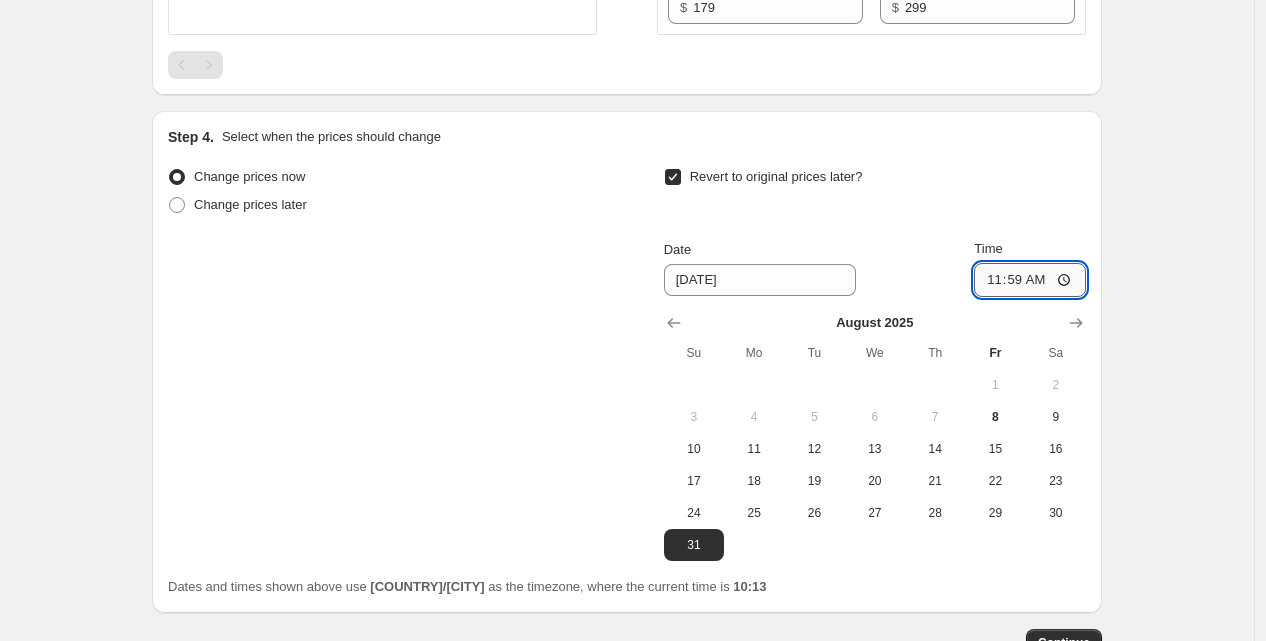click on "11:59" at bounding box center [1030, 280] 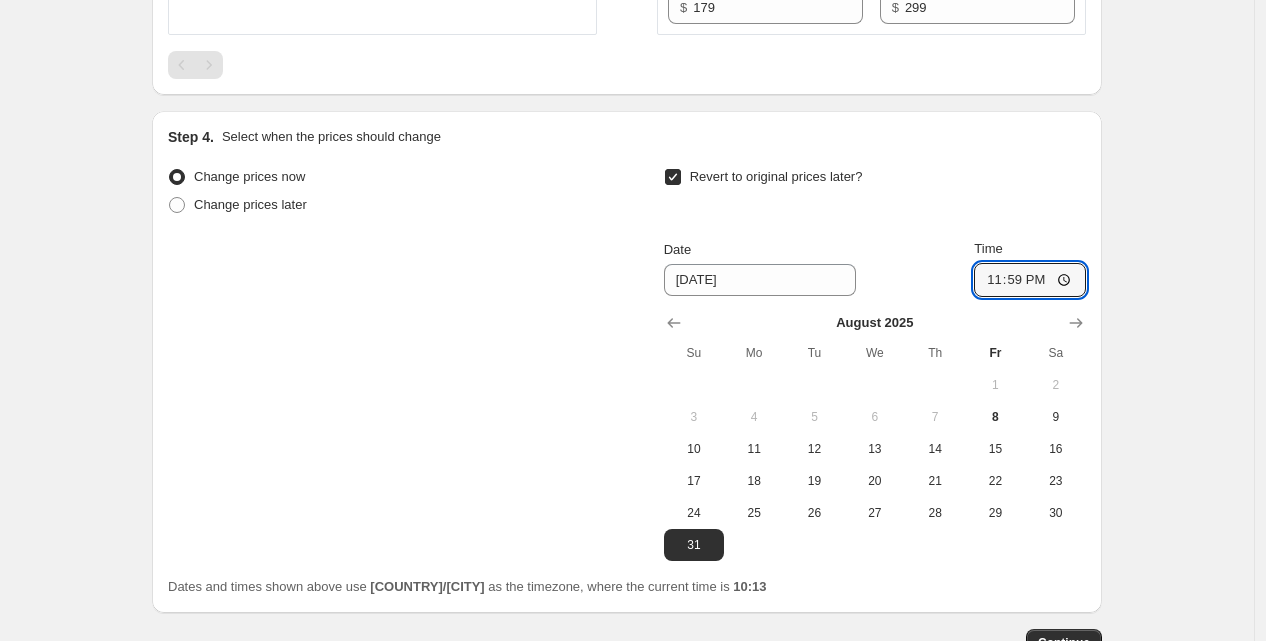 scroll, scrollTop: 2416, scrollLeft: 0, axis: vertical 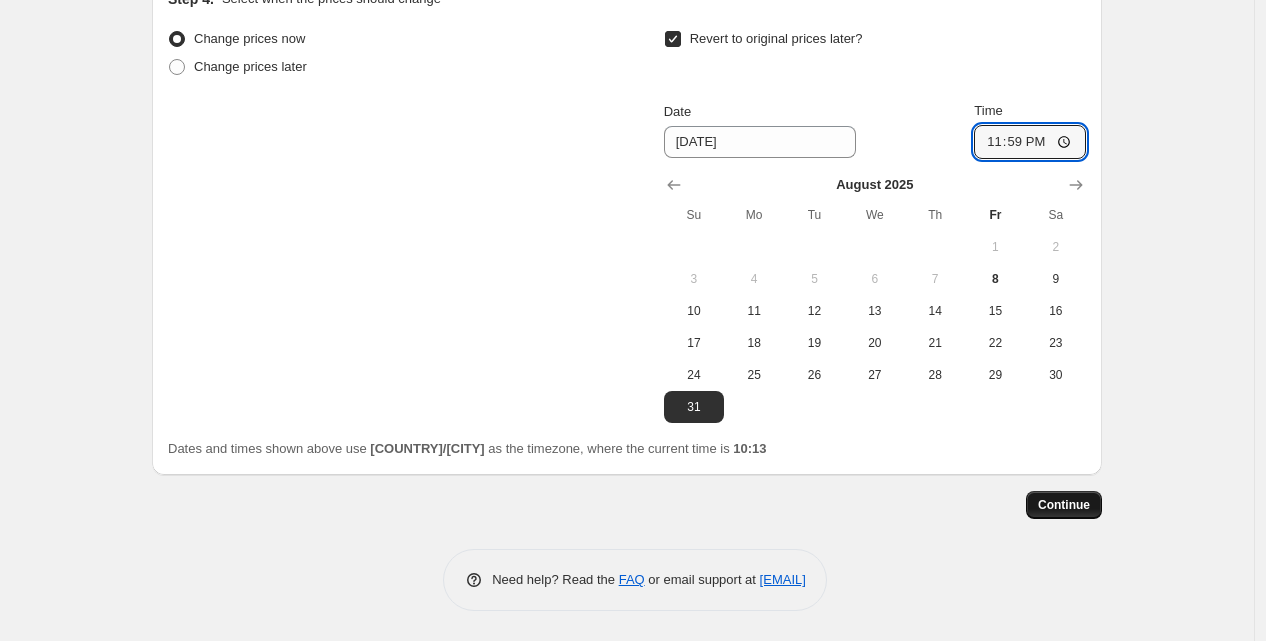 click on "Continue" at bounding box center [1064, 505] 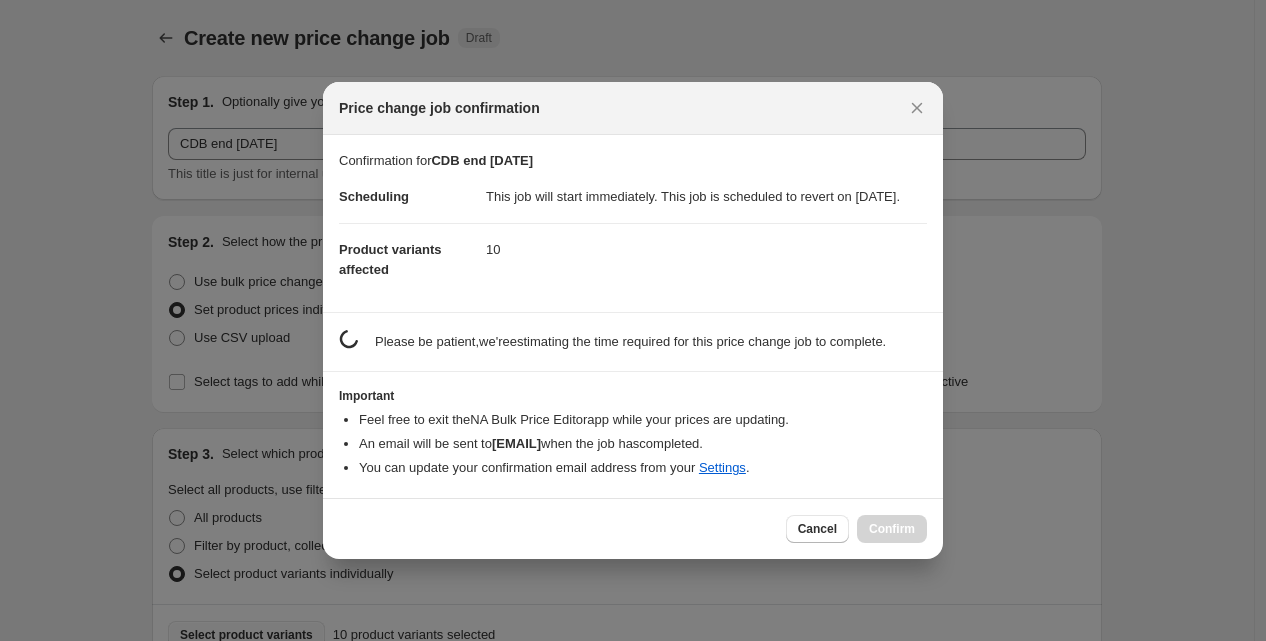 scroll, scrollTop: 0, scrollLeft: 0, axis: both 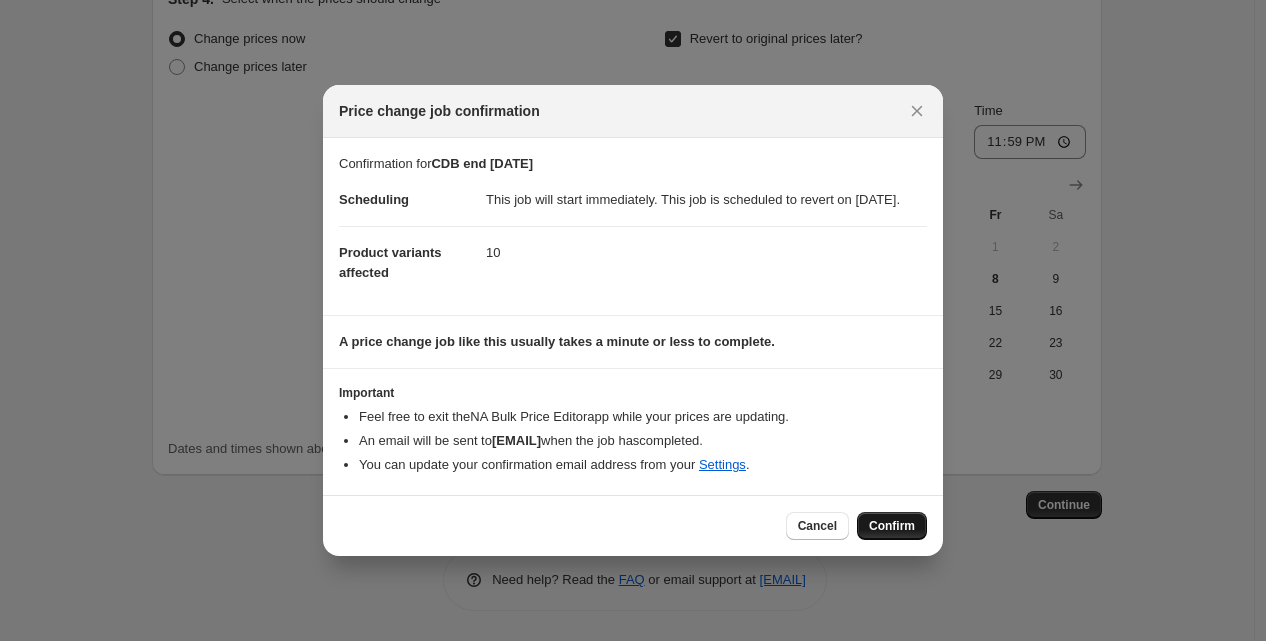 click on "Confirm" at bounding box center (892, 526) 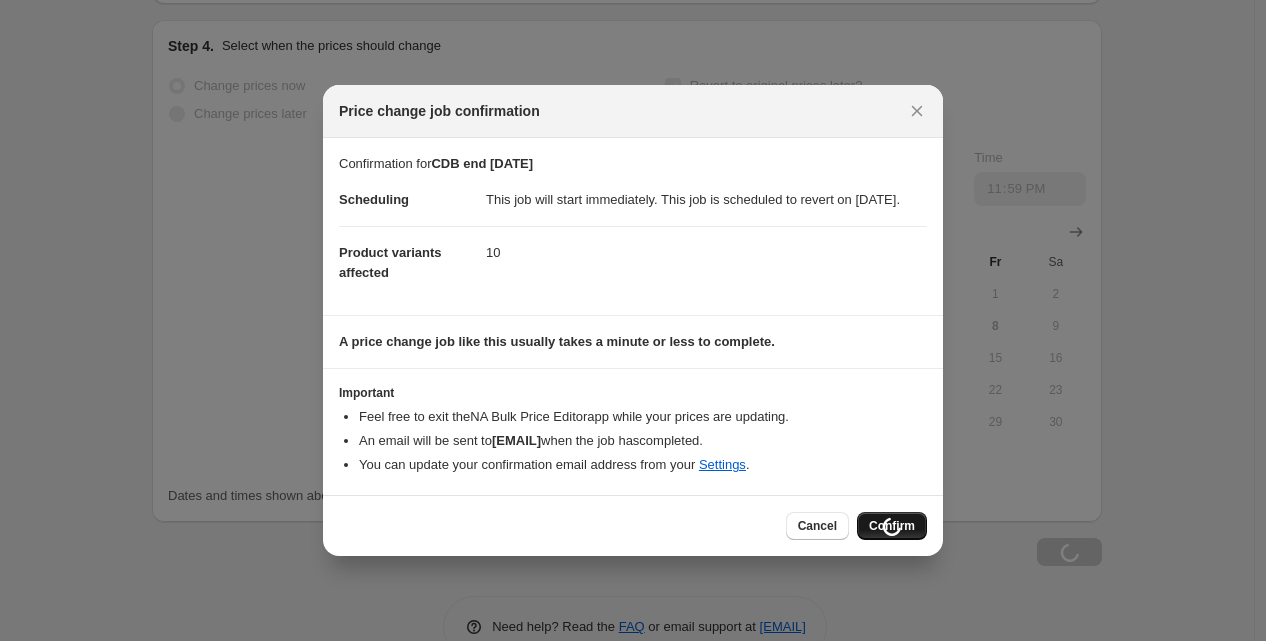 scroll, scrollTop: 2484, scrollLeft: 0, axis: vertical 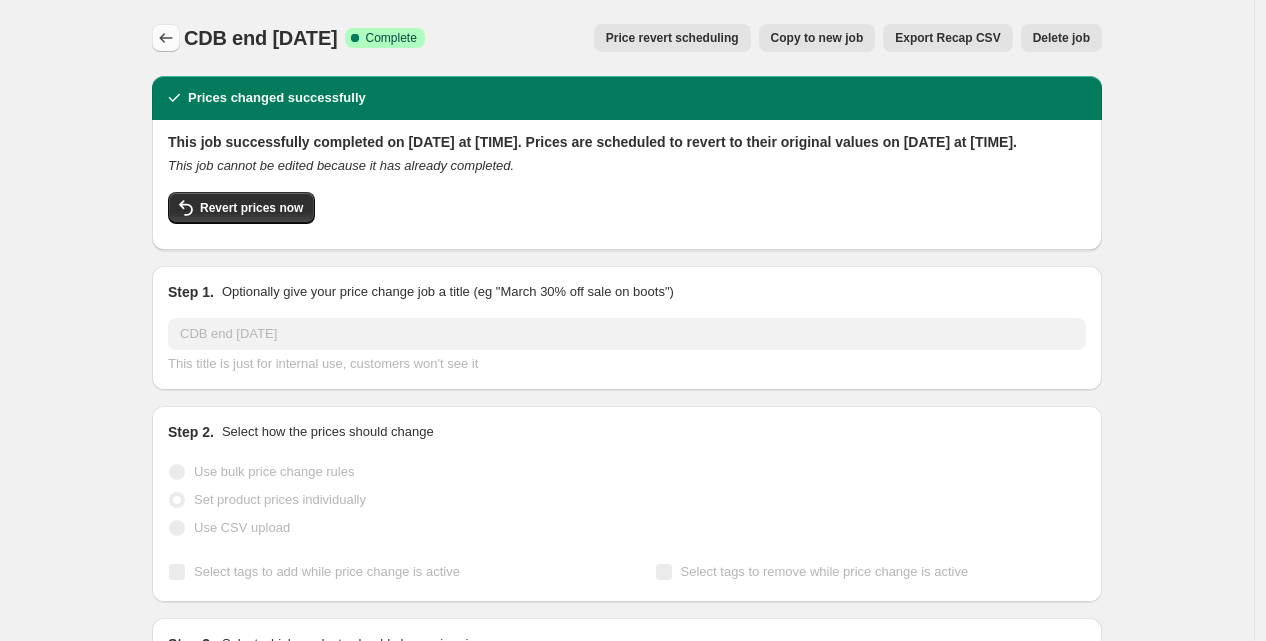 click 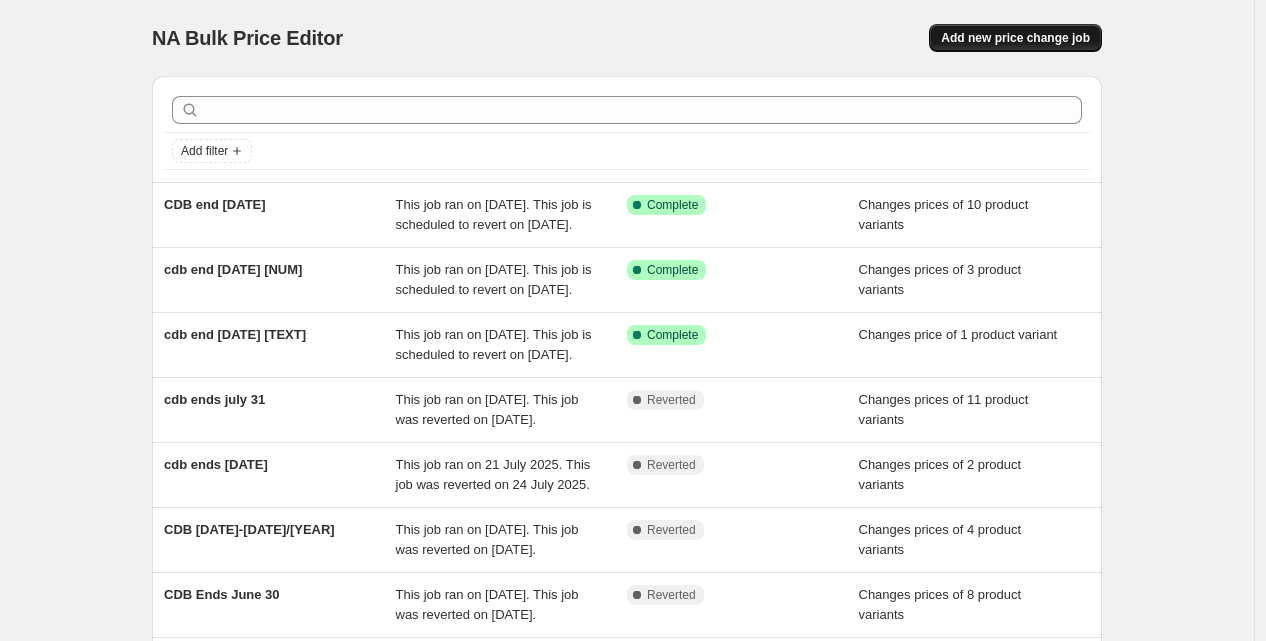 click on "Add new price change job" at bounding box center [1015, 38] 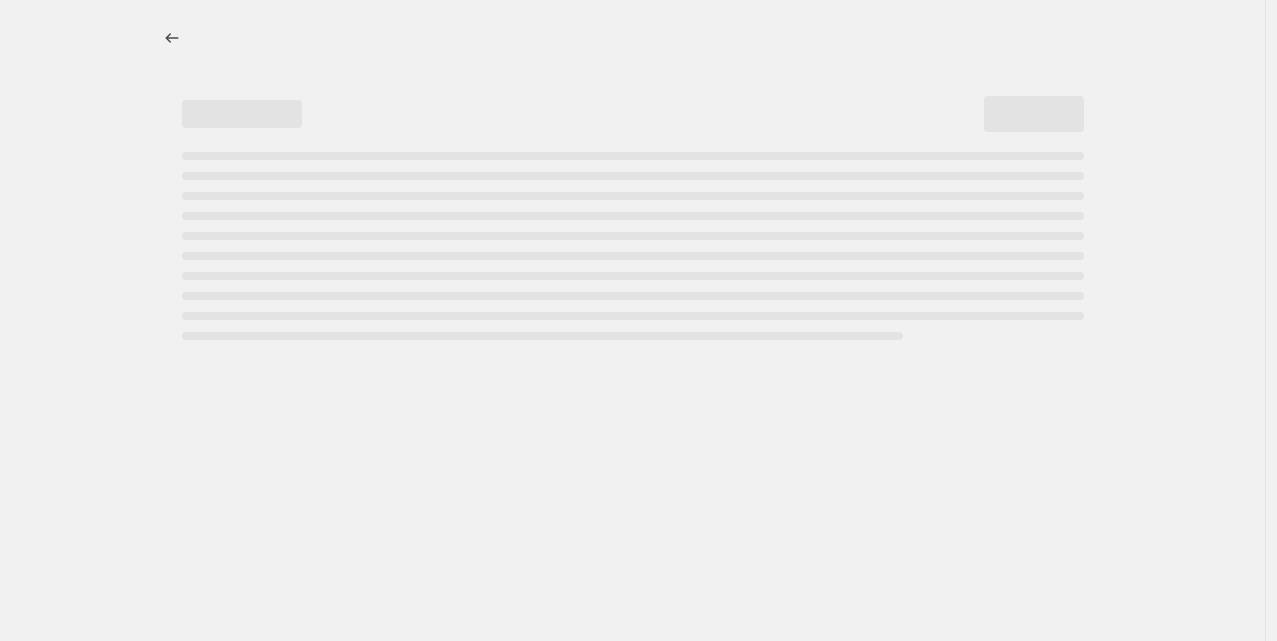 select on "percentage" 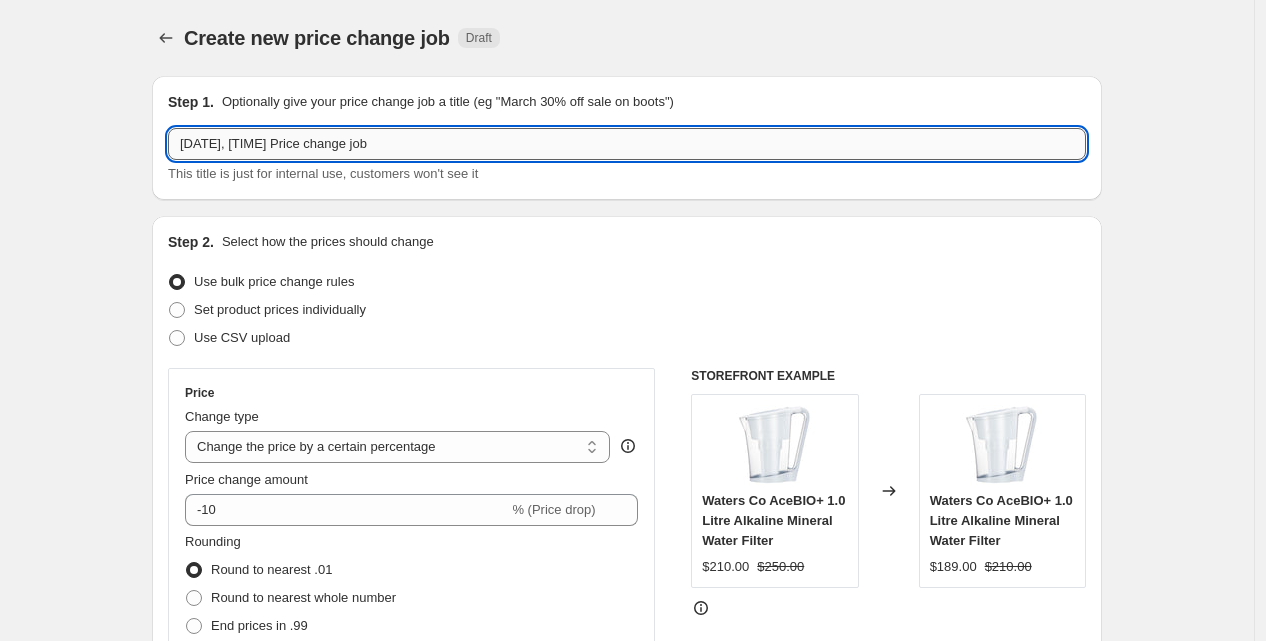 click on "[DATE], [TIME] Price change job" at bounding box center [627, 144] 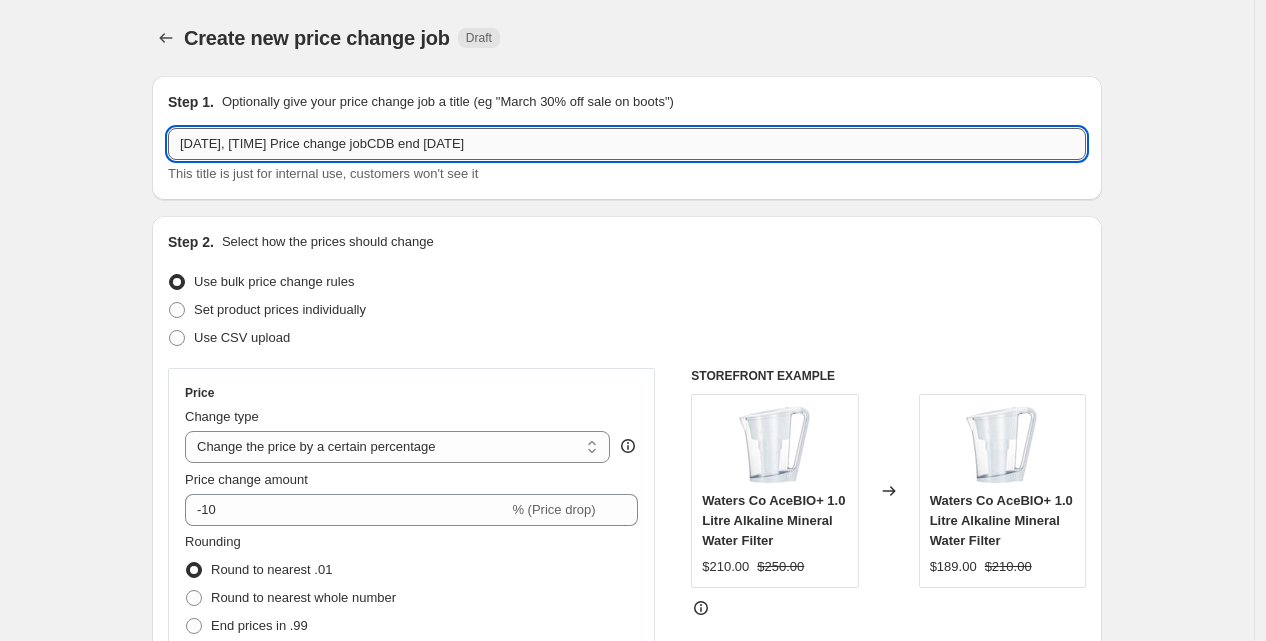 click on "[DATE], [TIME] Price change jobCDB end [DATE]" at bounding box center (627, 144) 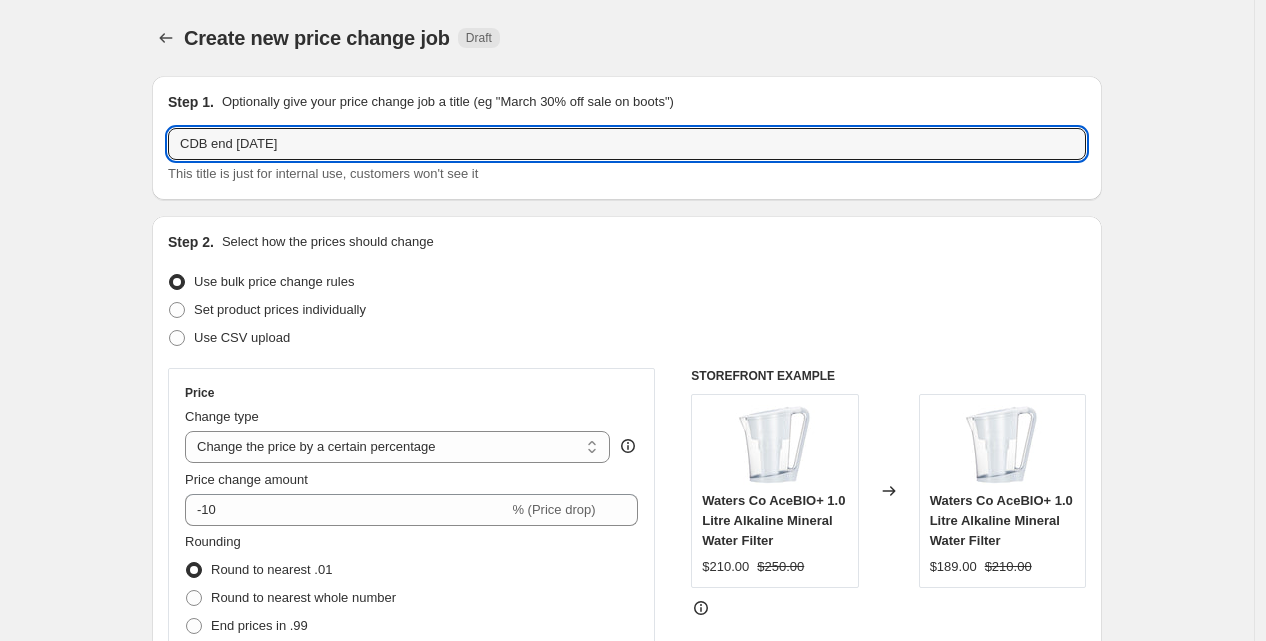 type on "CDB end [DATE]" 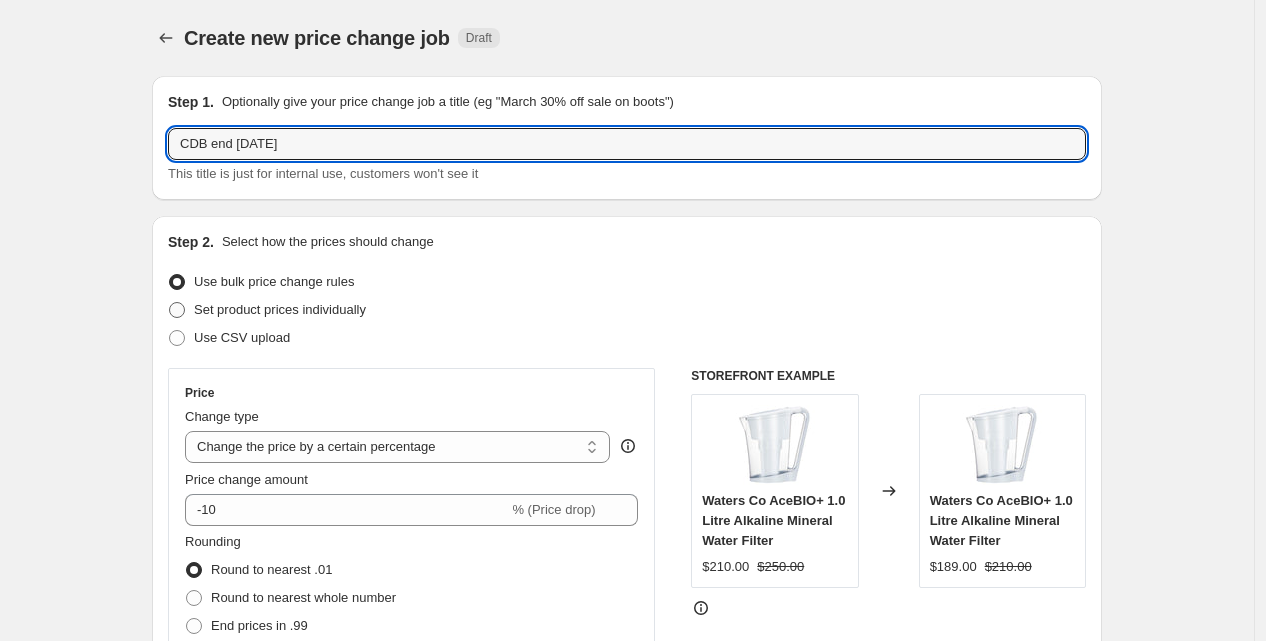 click on "Set product prices individually" at bounding box center (280, 309) 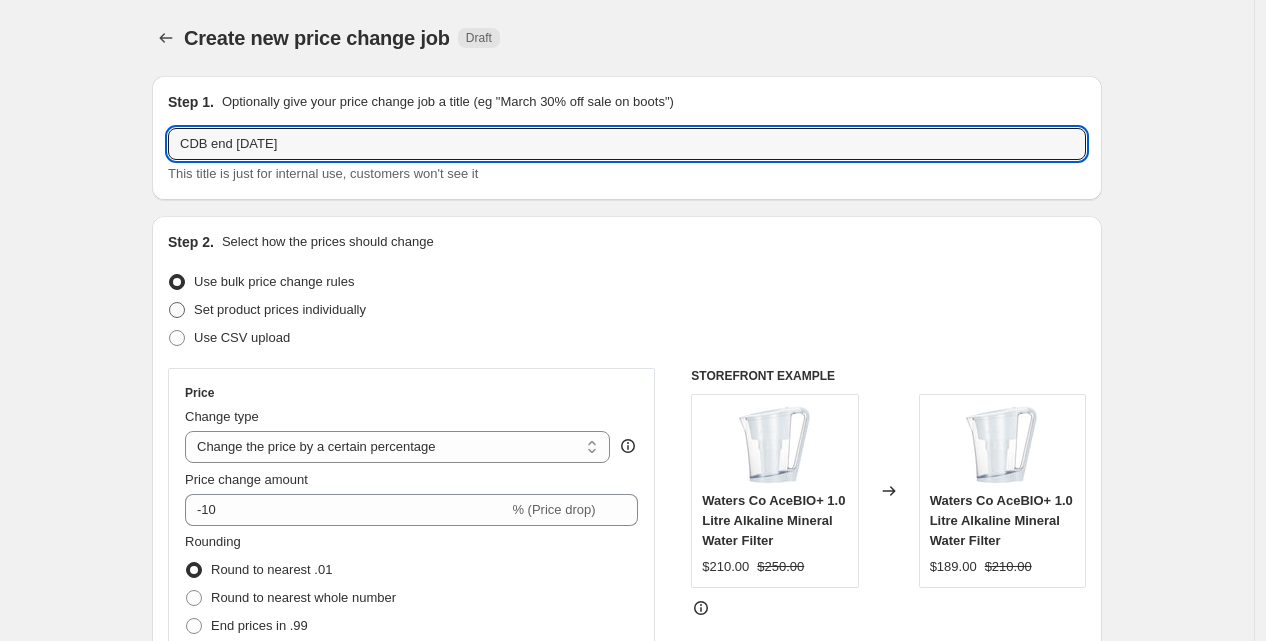 radio on "true" 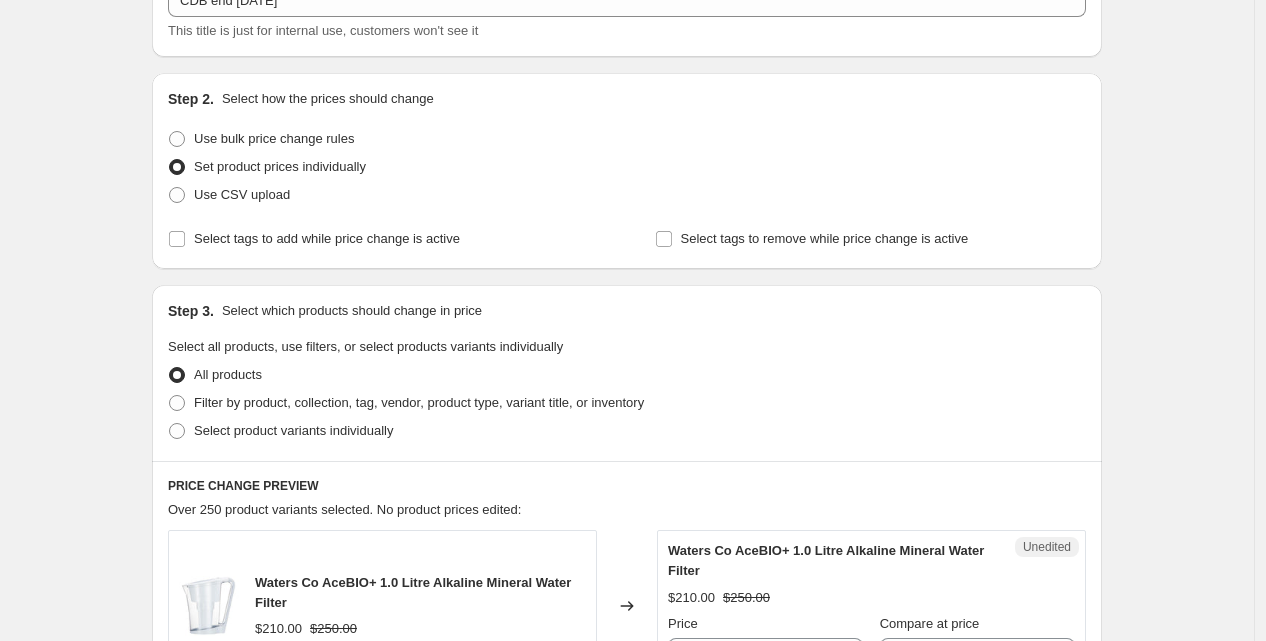 scroll, scrollTop: 144, scrollLeft: 0, axis: vertical 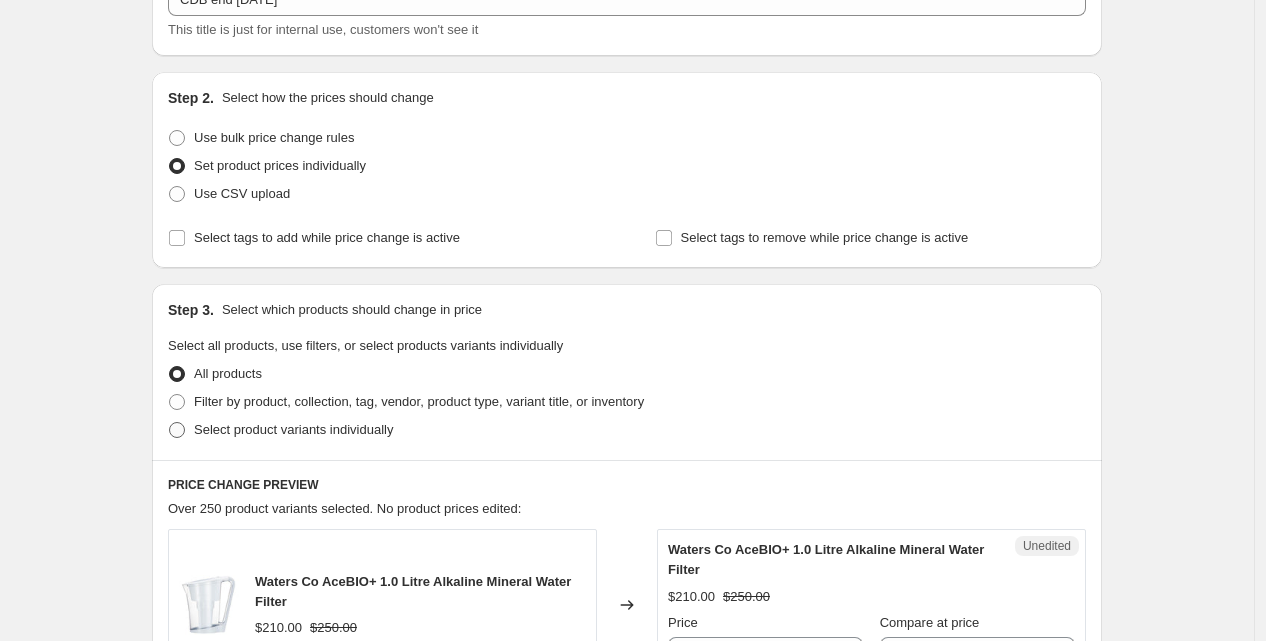 click on "Select product variants individually" at bounding box center [293, 429] 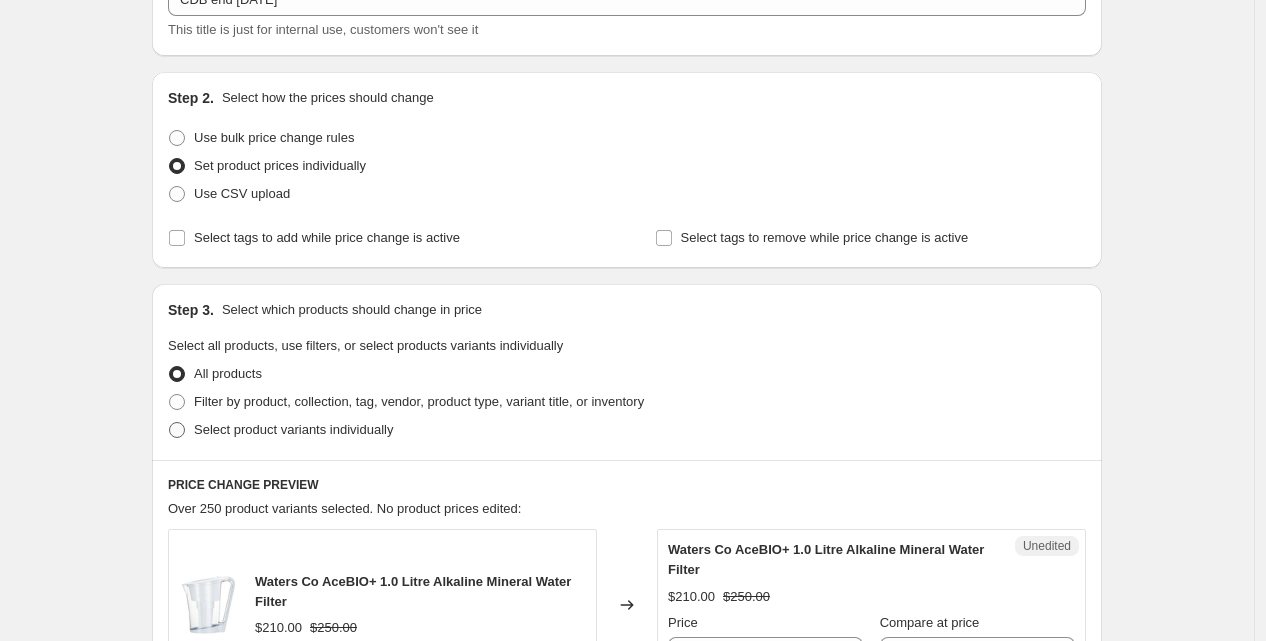 radio on "true" 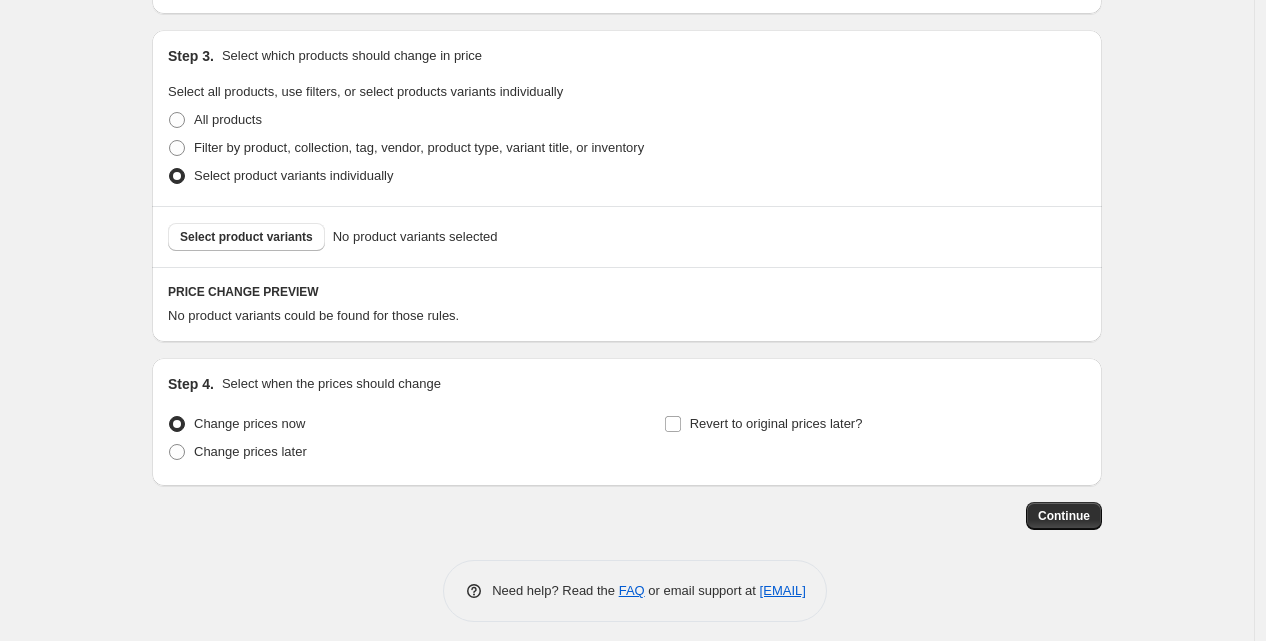 scroll, scrollTop: 400, scrollLeft: 0, axis: vertical 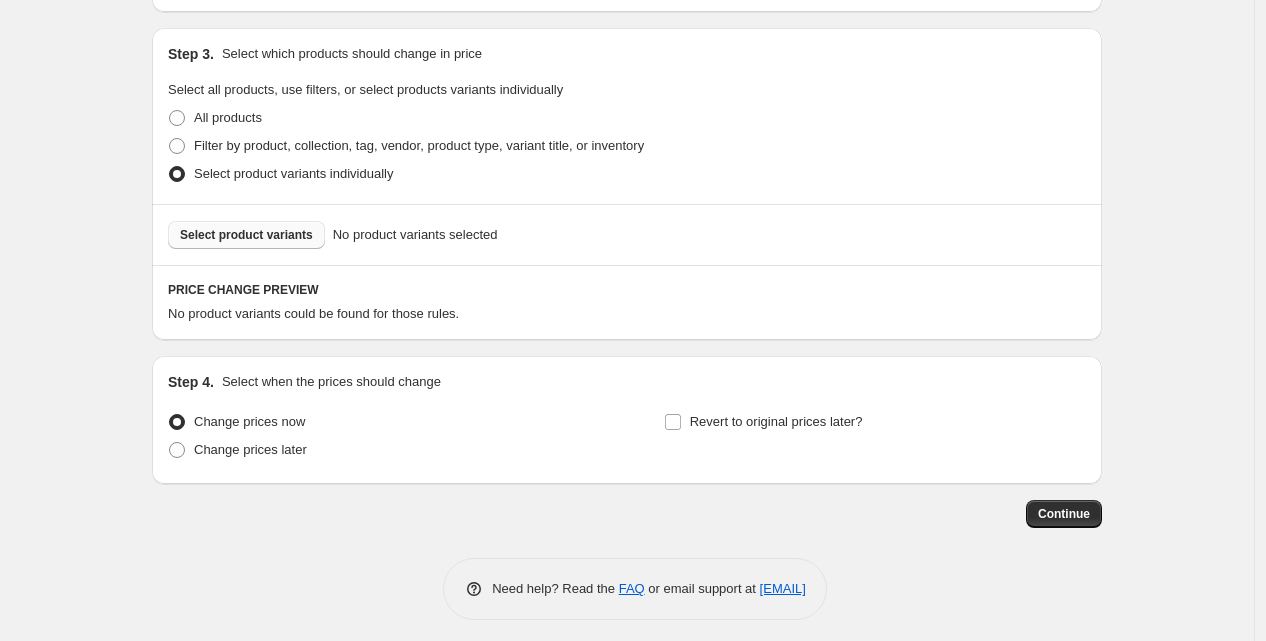 click on "Select product variants" at bounding box center [246, 235] 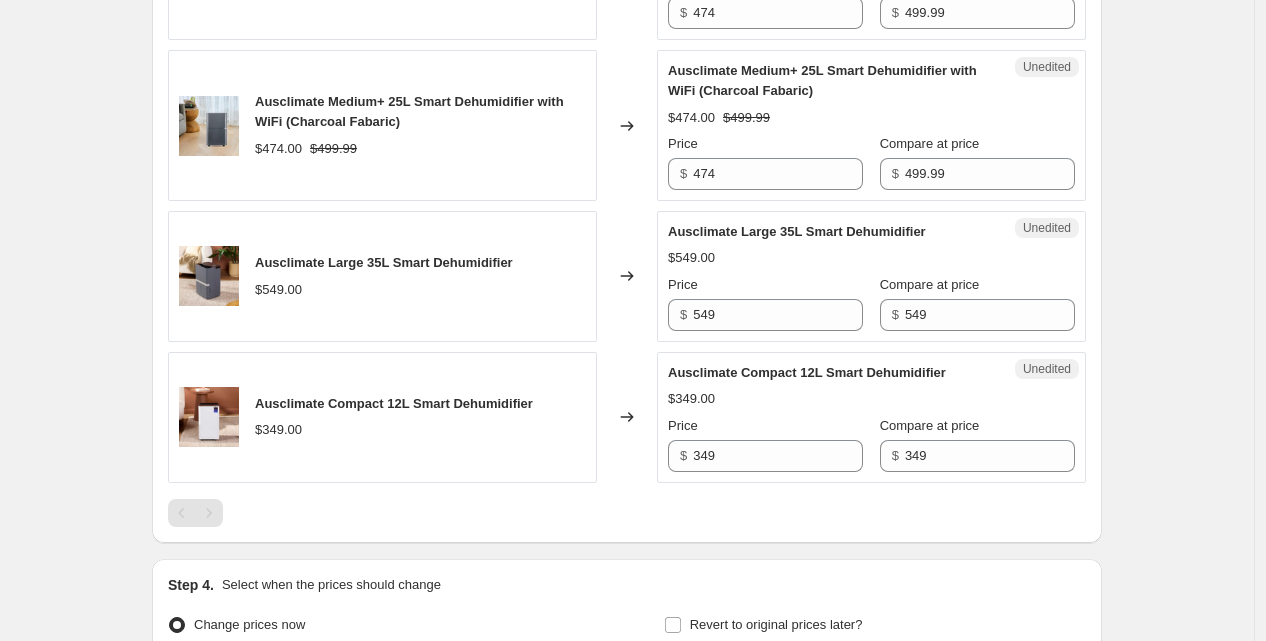 scroll, scrollTop: 846, scrollLeft: 0, axis: vertical 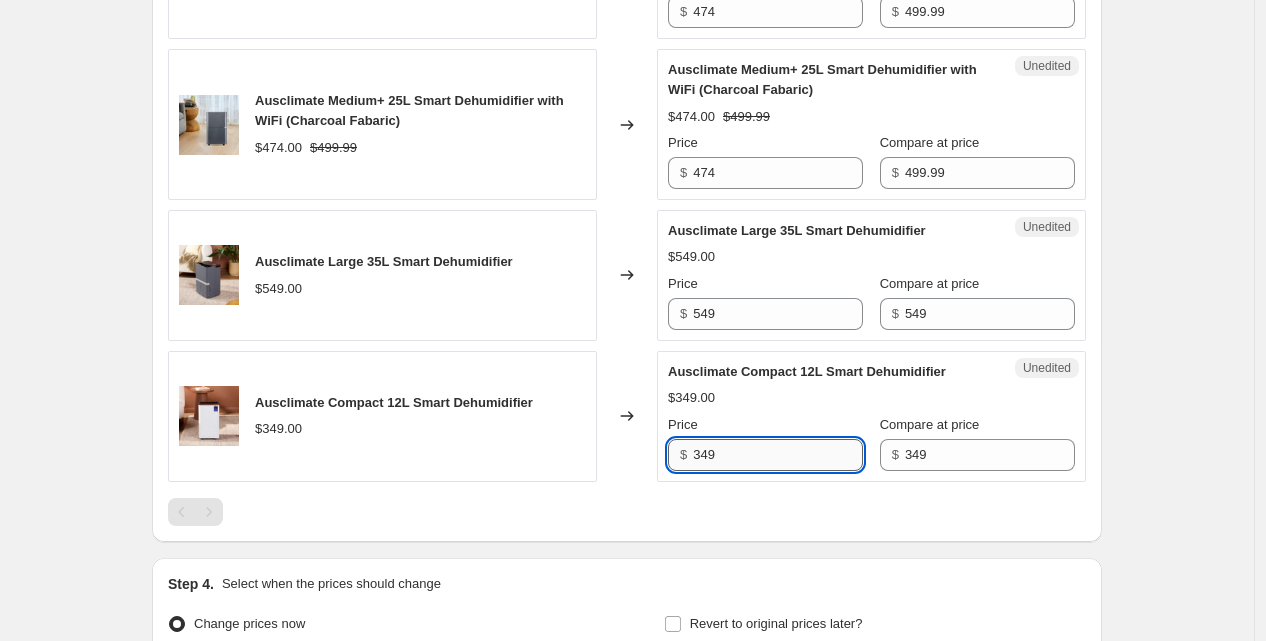 click on "349" at bounding box center (778, 455) 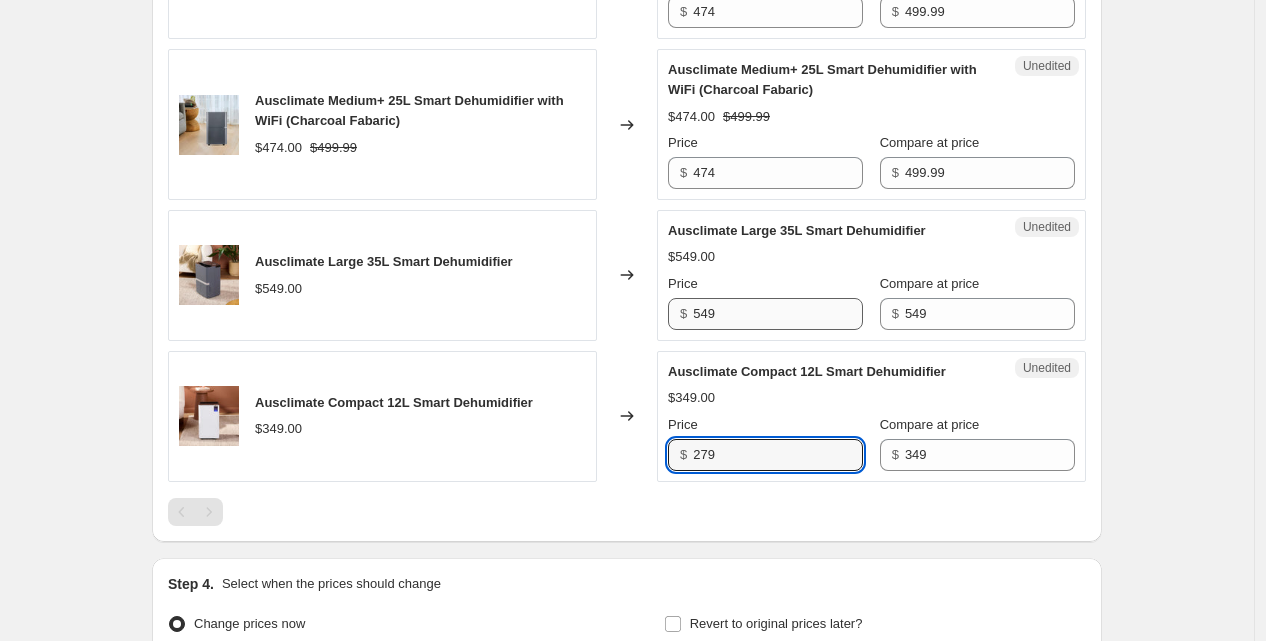 type on "279" 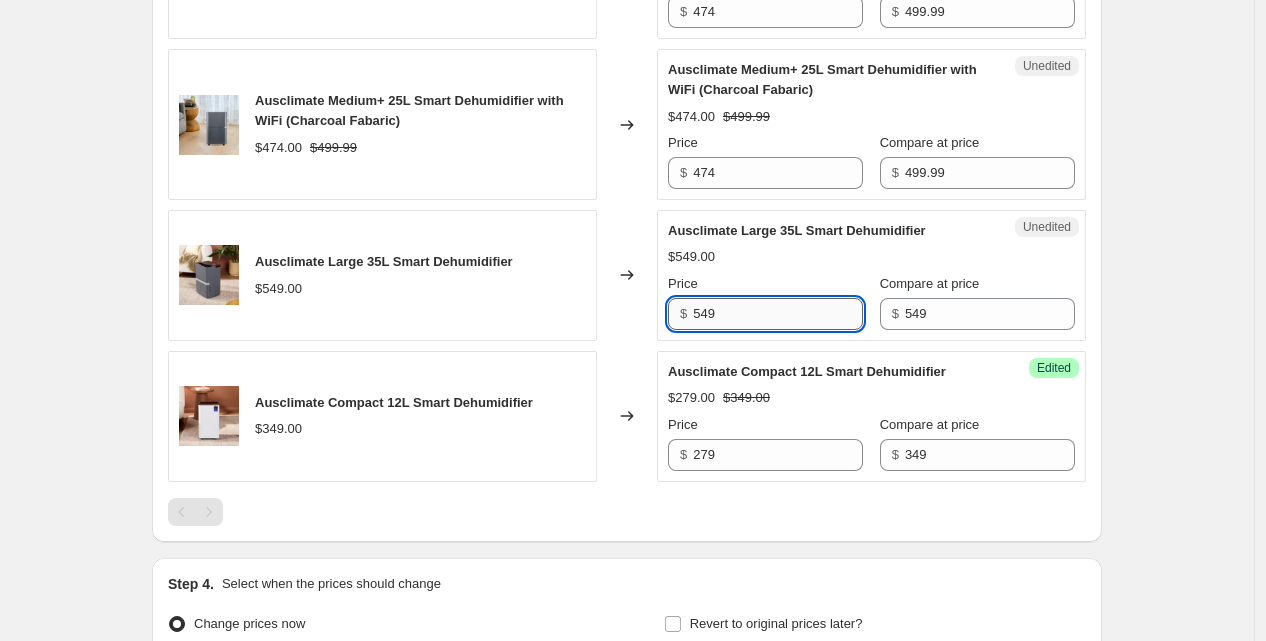 click on "549" at bounding box center (778, 314) 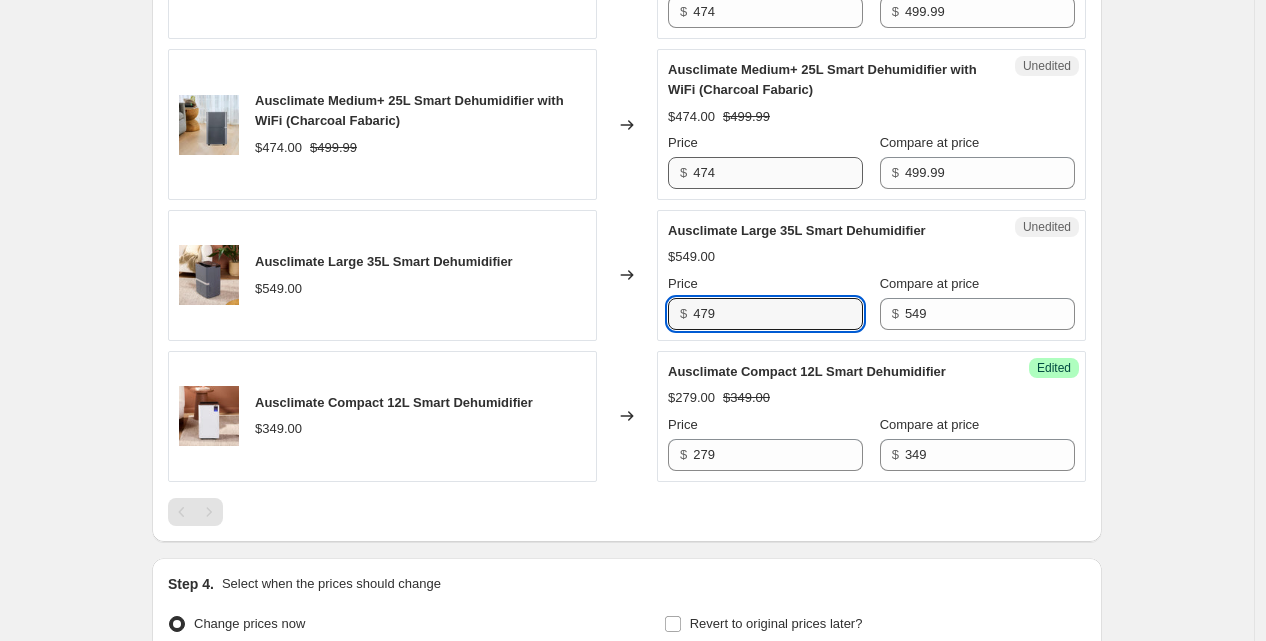 type on "479" 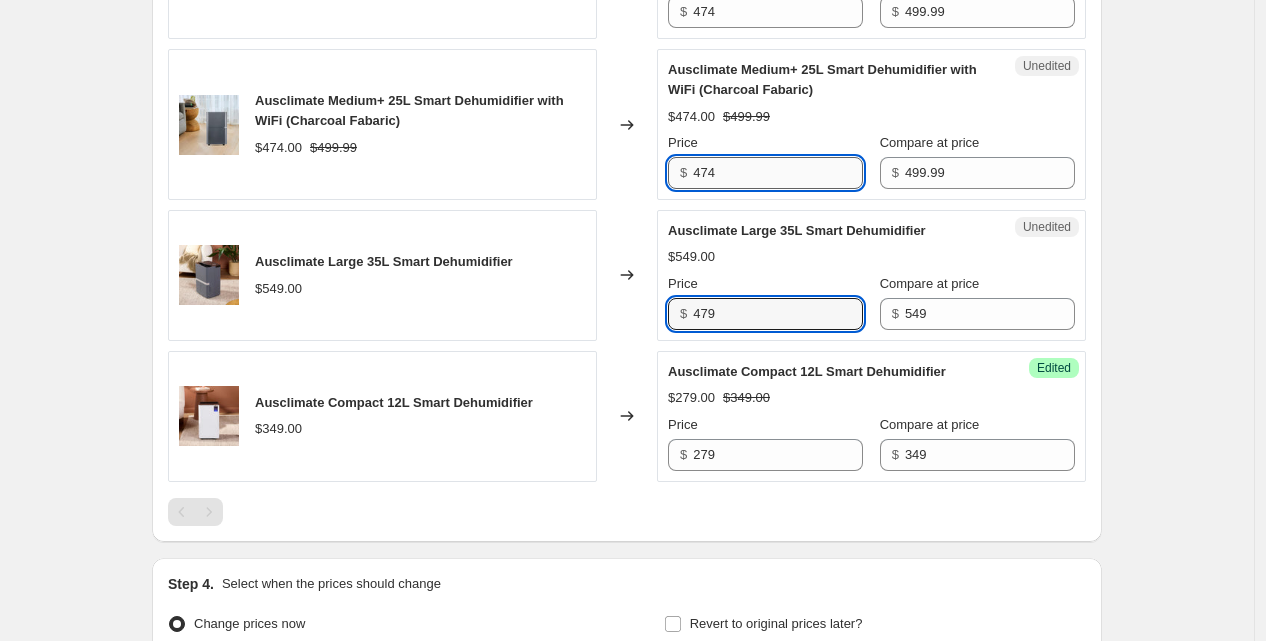 click on "474" at bounding box center (778, 173) 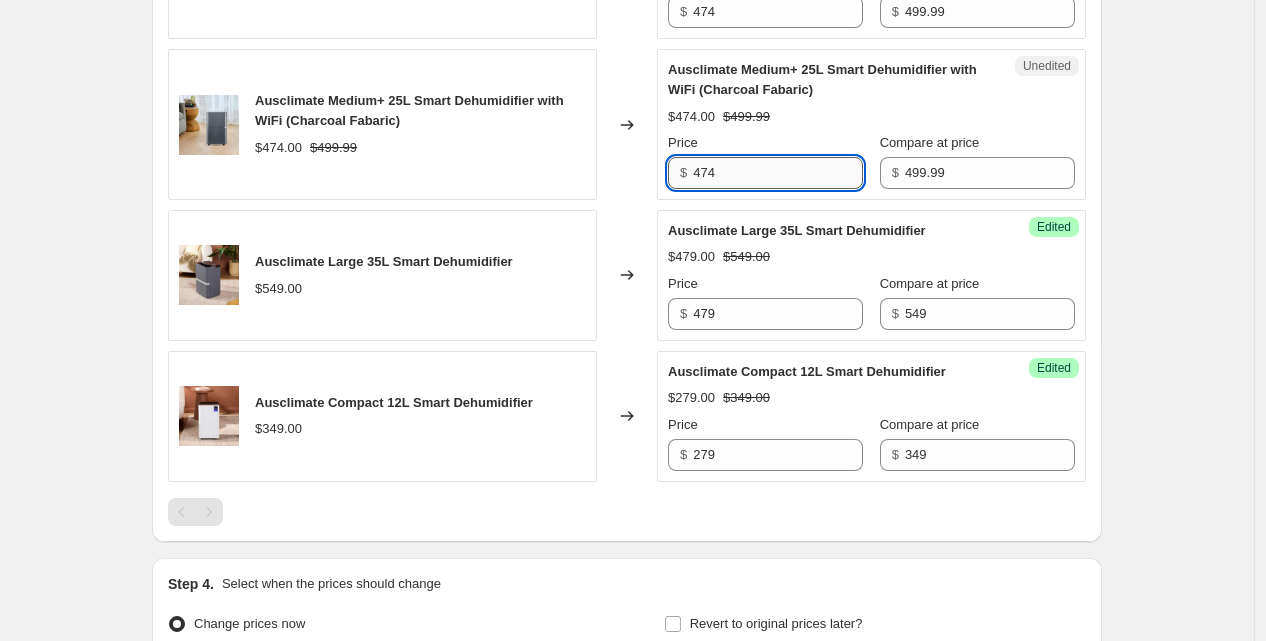 click on "474" at bounding box center (778, 173) 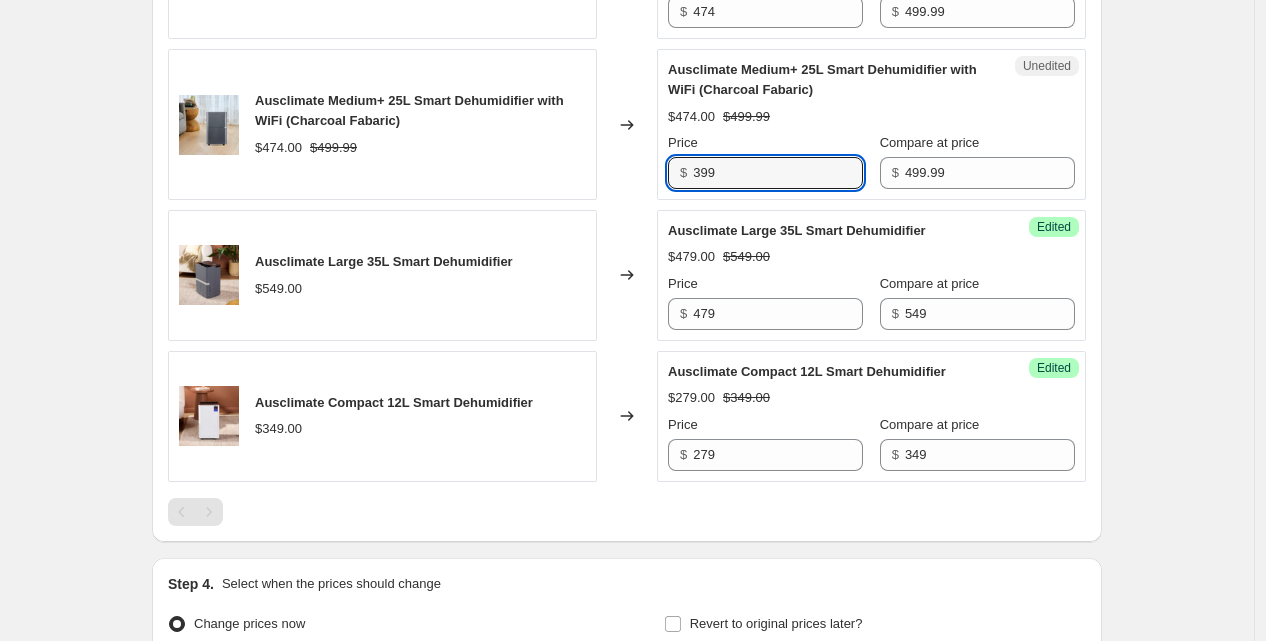 type on "399" 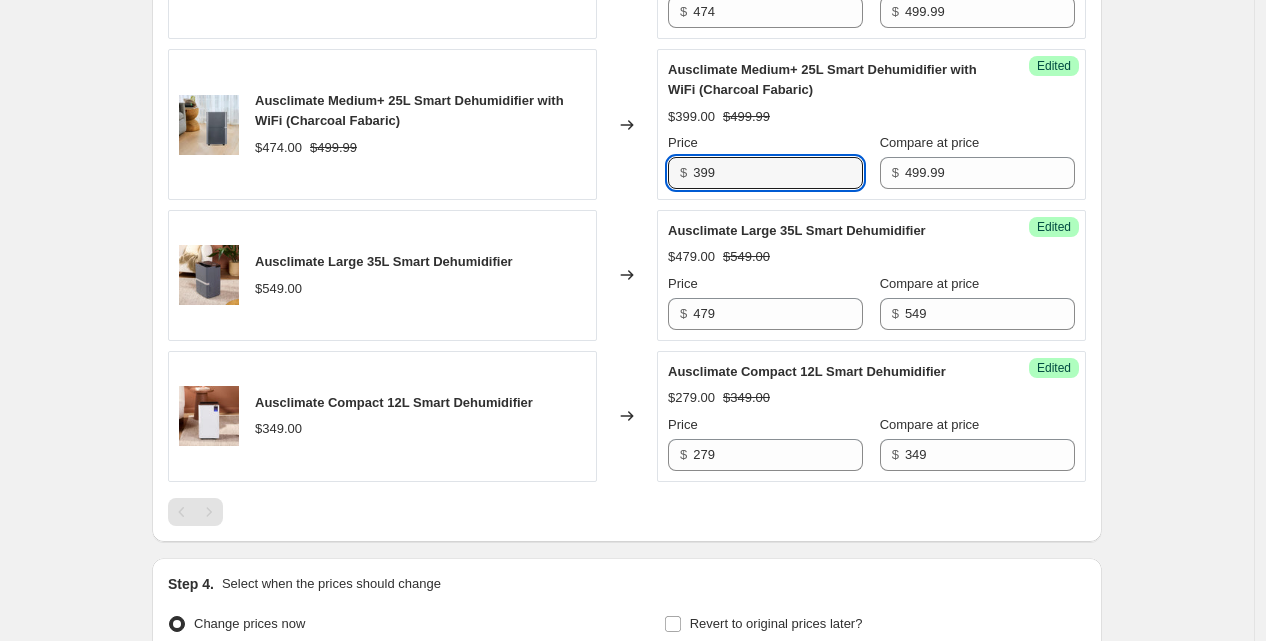 click on "Ausclimate Large 35L Smart Dehumidifier $549.00" at bounding box center [382, 275] 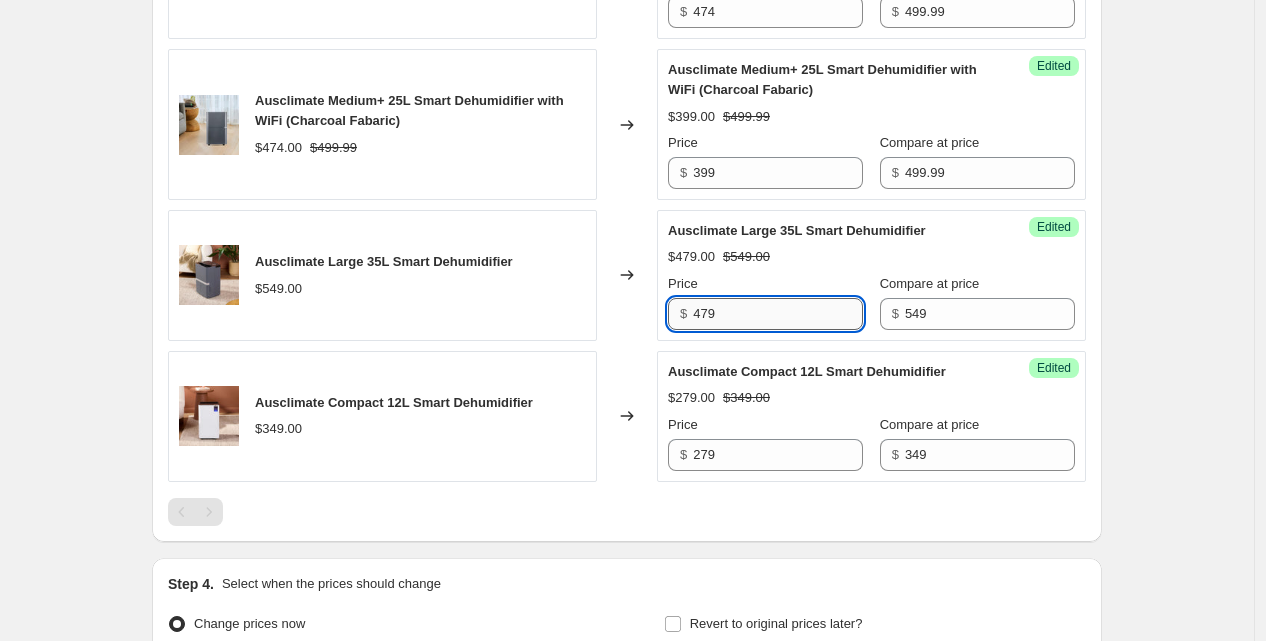click on "479" at bounding box center (778, 314) 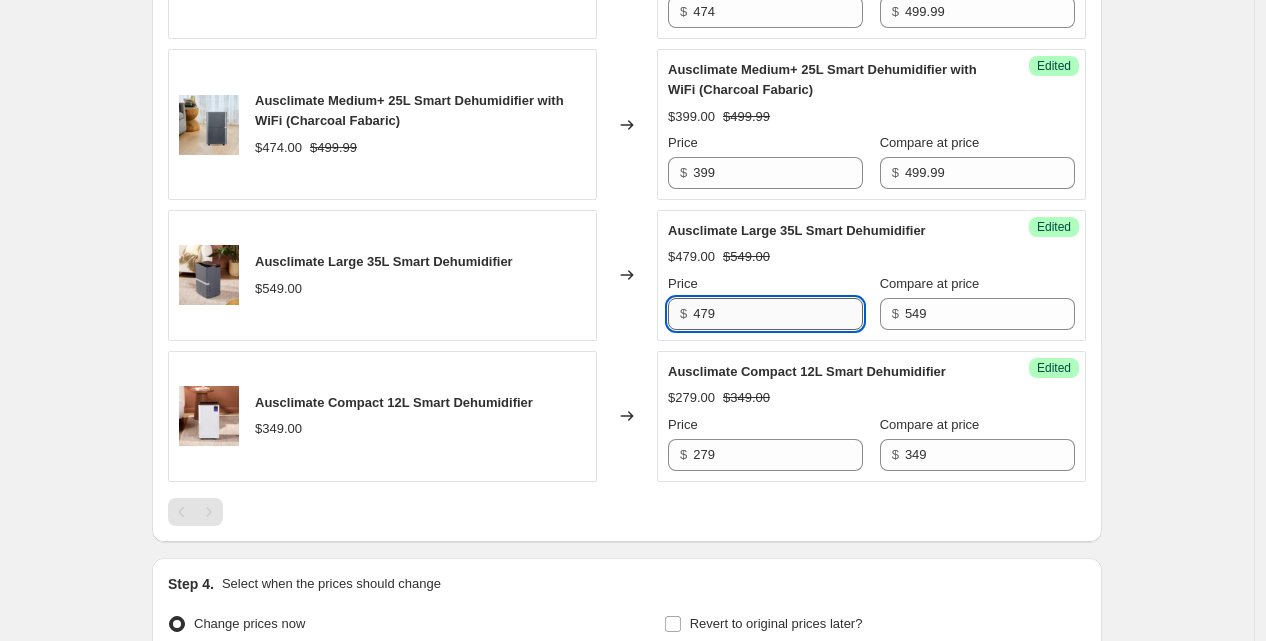 scroll, scrollTop: 532, scrollLeft: 0, axis: vertical 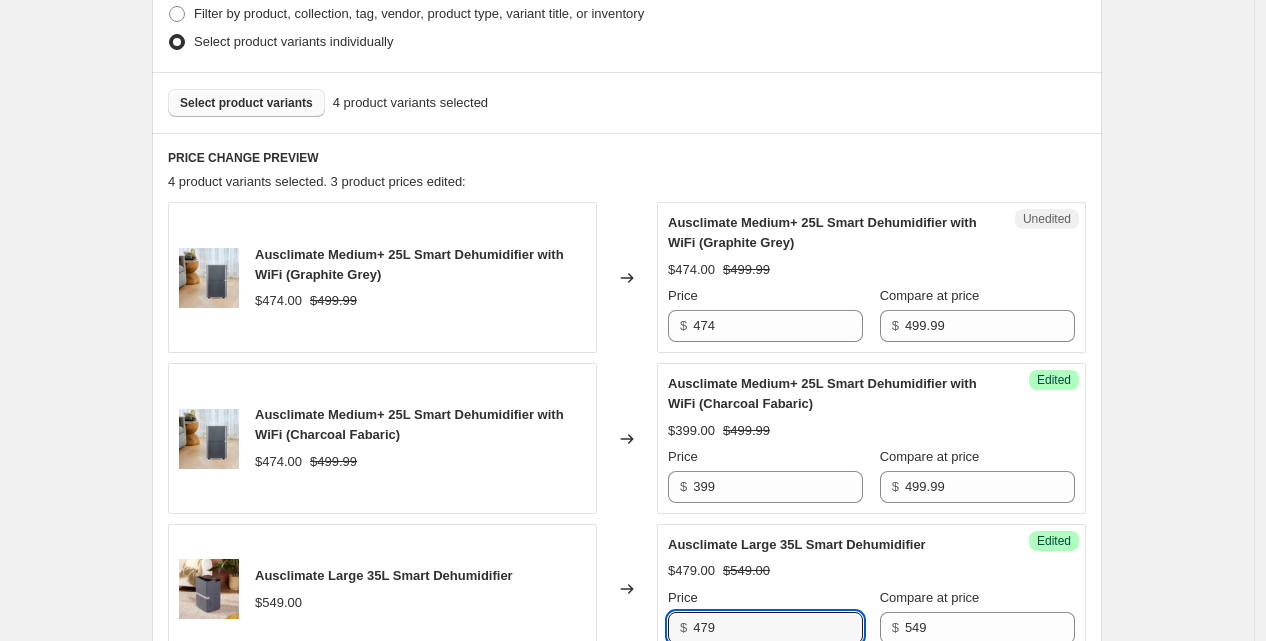 click on "Select product variants" at bounding box center [246, 103] 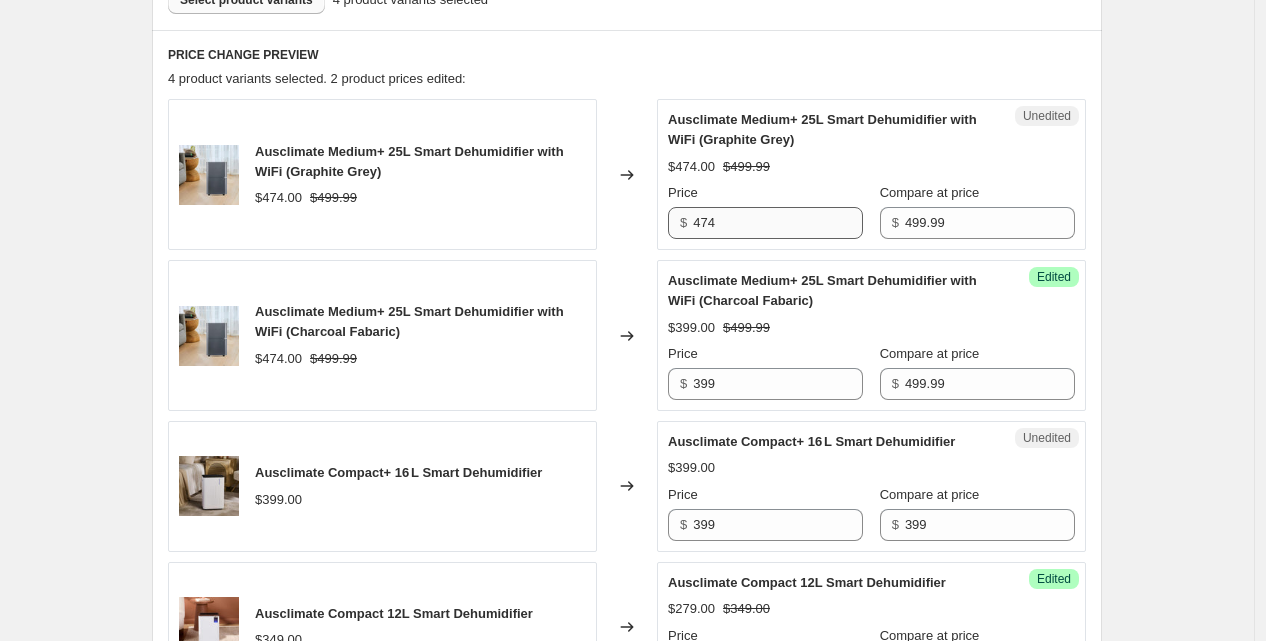 scroll, scrollTop: 636, scrollLeft: 0, axis: vertical 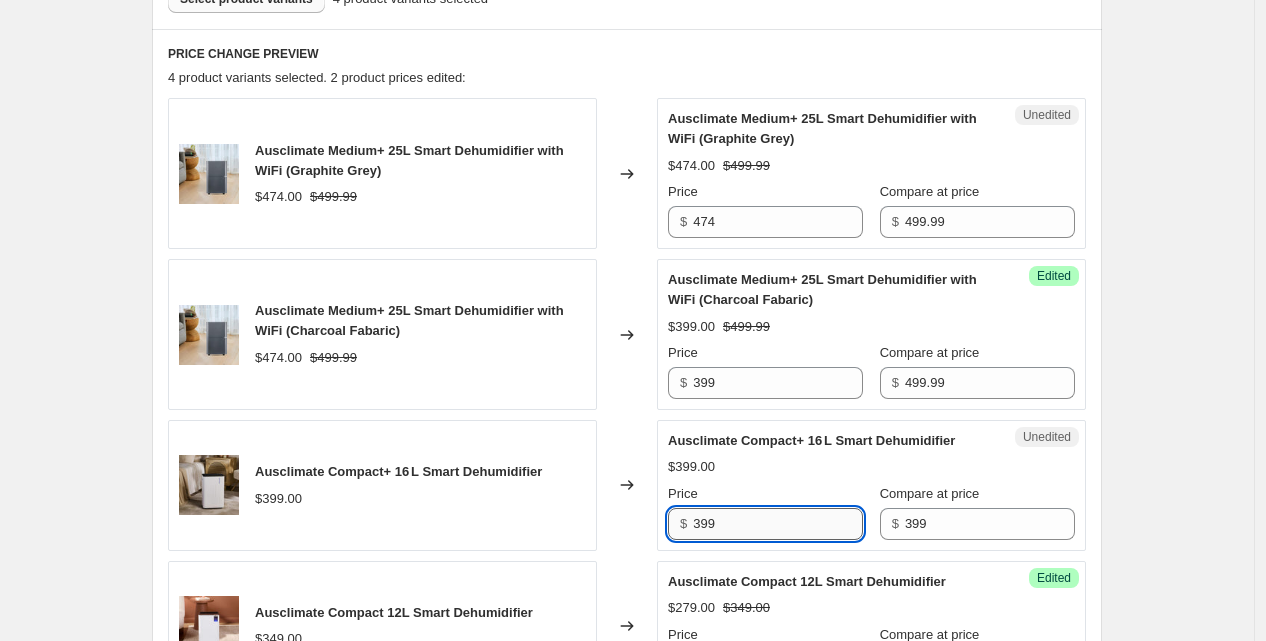 click on "399" at bounding box center [778, 524] 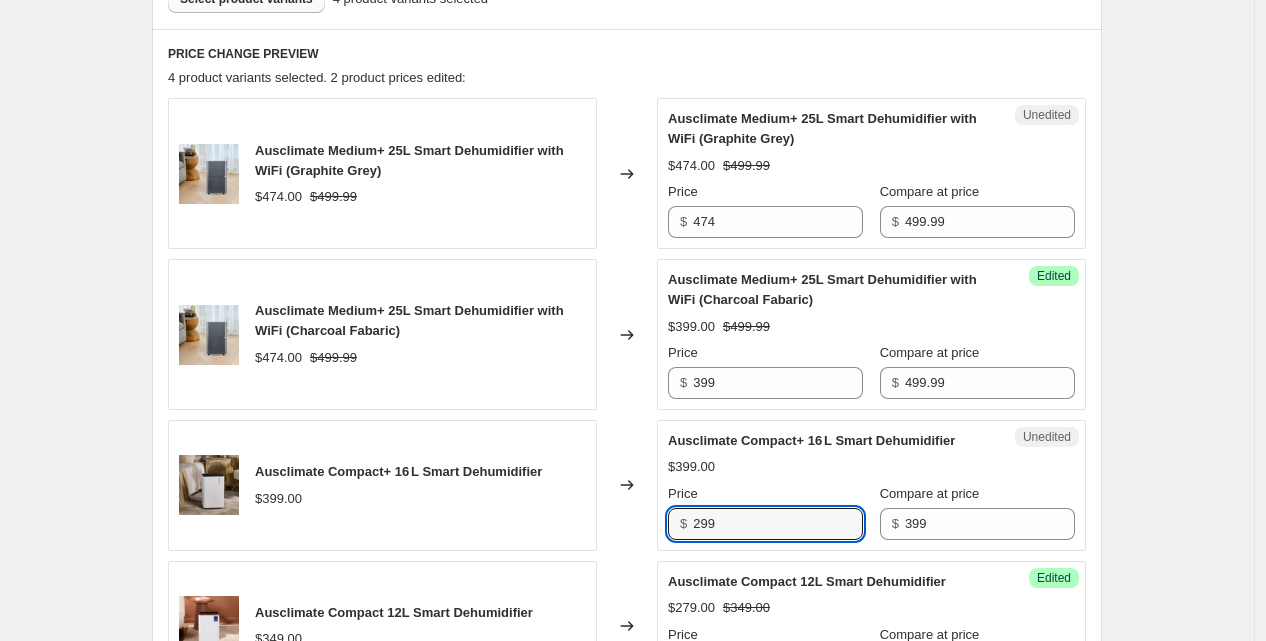 type on "299" 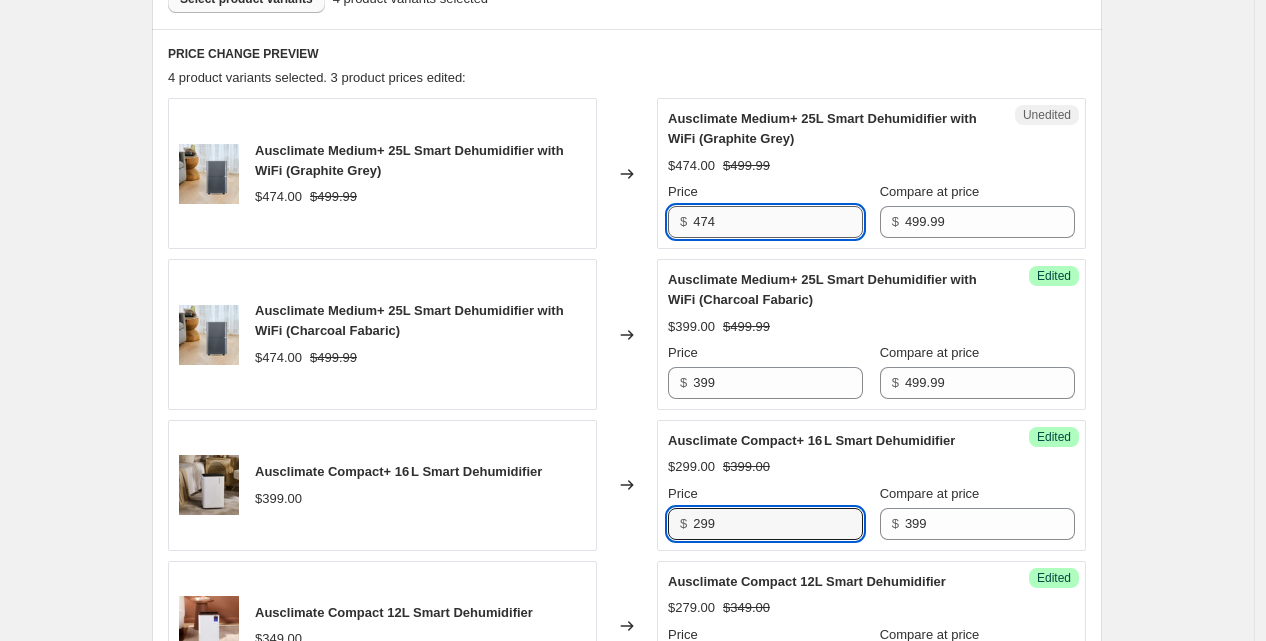 click on "474" at bounding box center (778, 222) 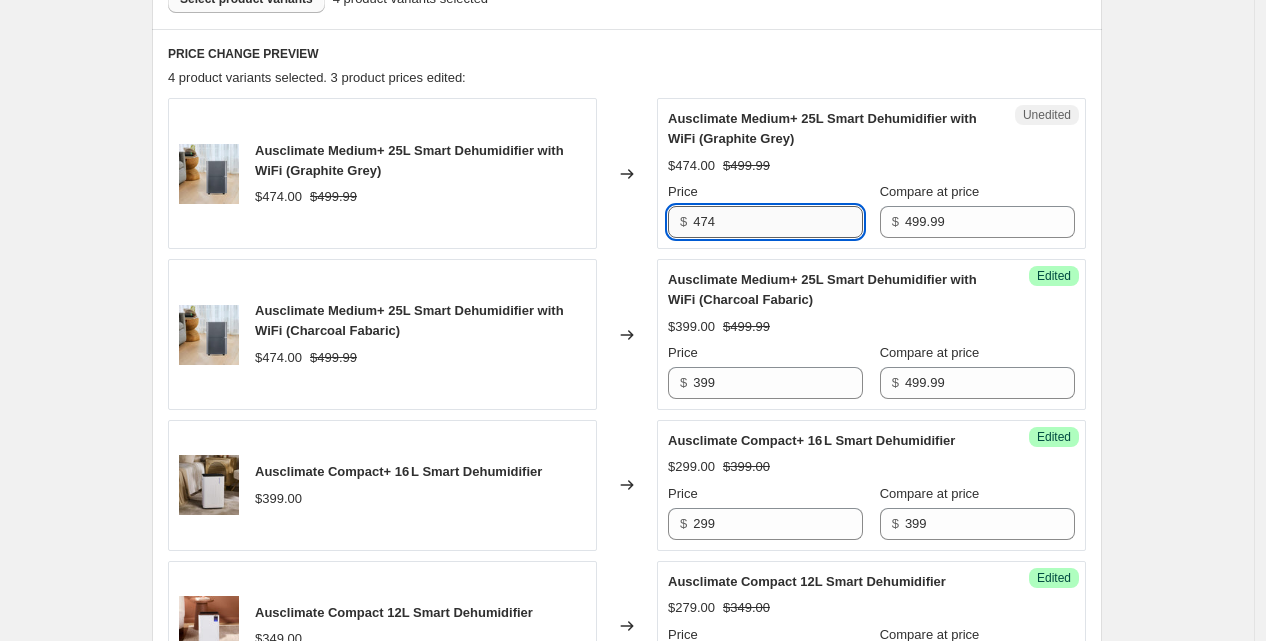 click on "474" at bounding box center [778, 222] 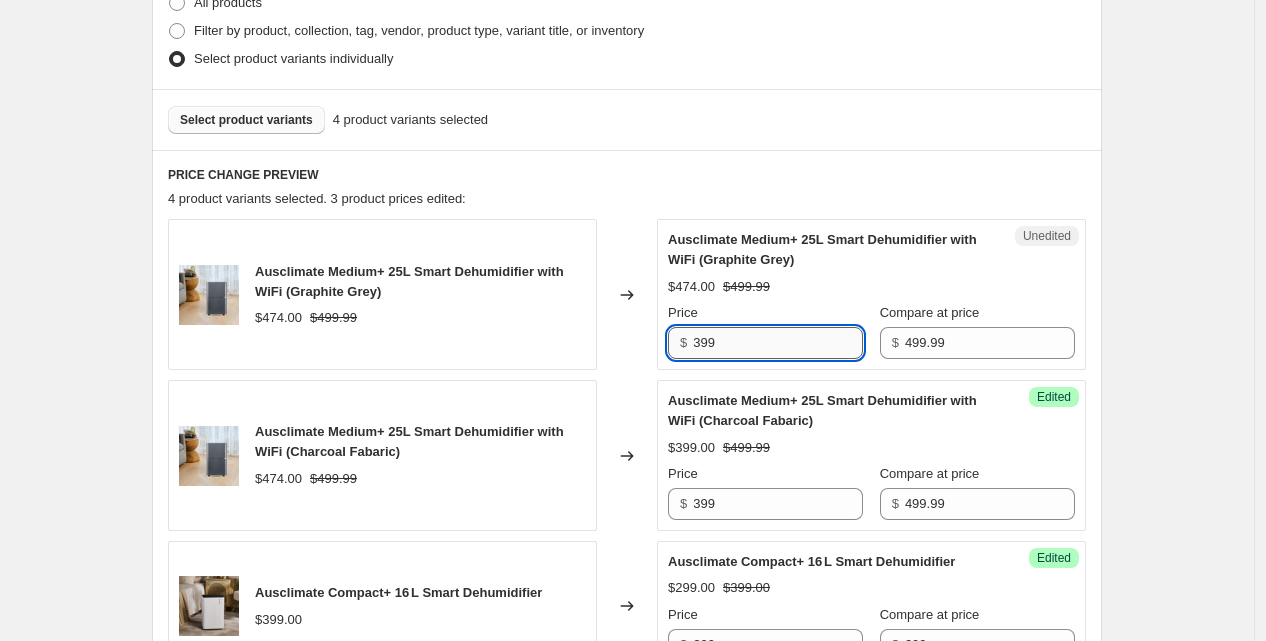 scroll, scrollTop: 516, scrollLeft: 0, axis: vertical 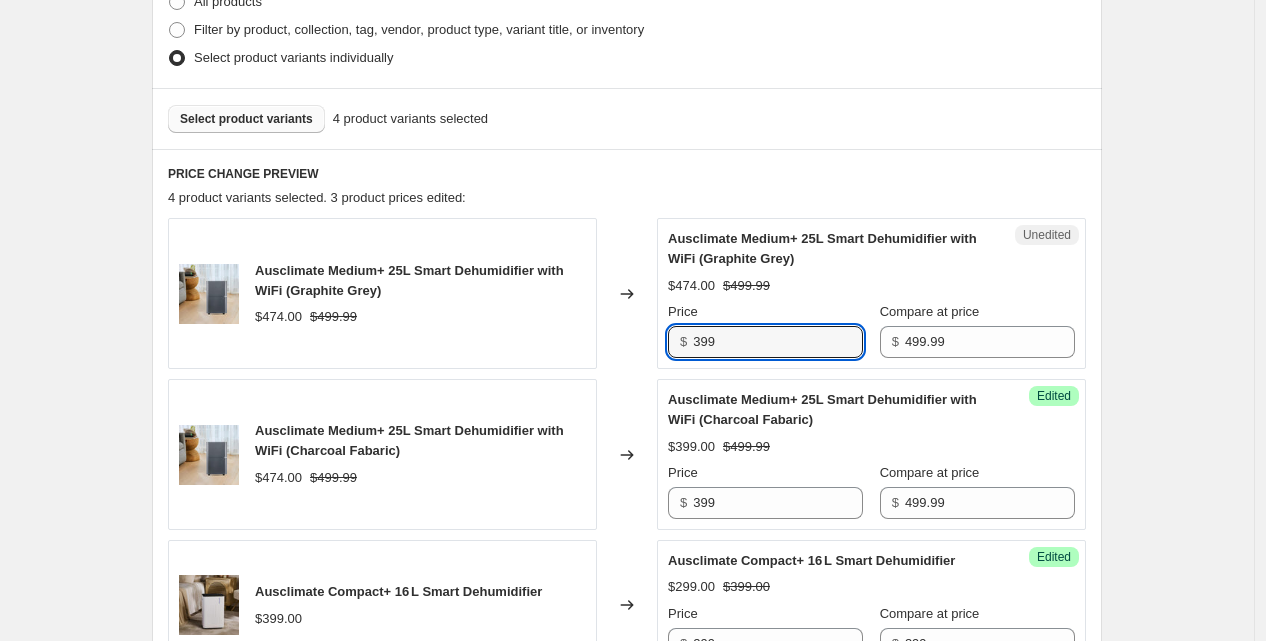 type on "399" 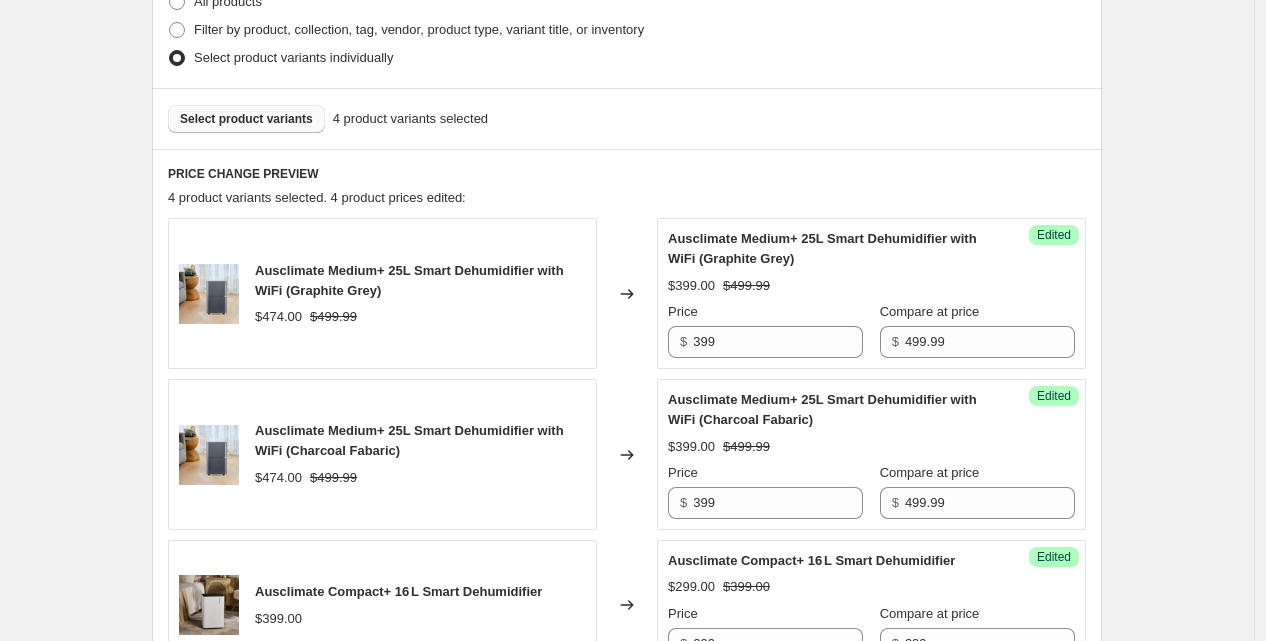 click on "Select product variants" at bounding box center [246, 119] 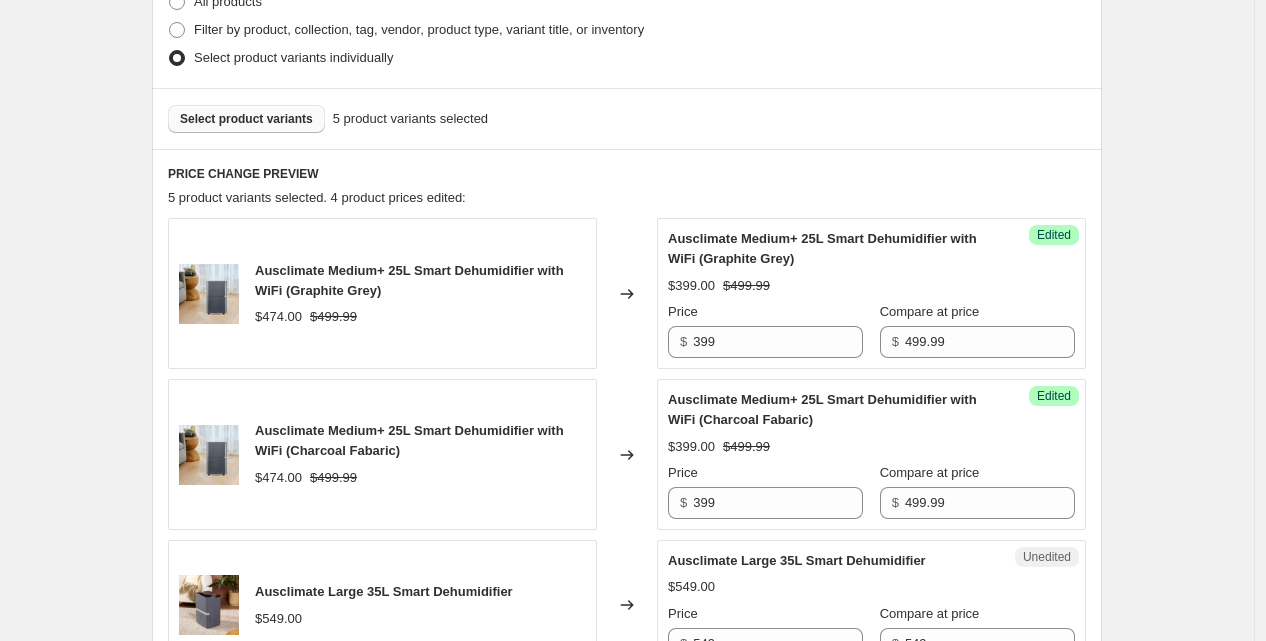 scroll, scrollTop: 746, scrollLeft: 0, axis: vertical 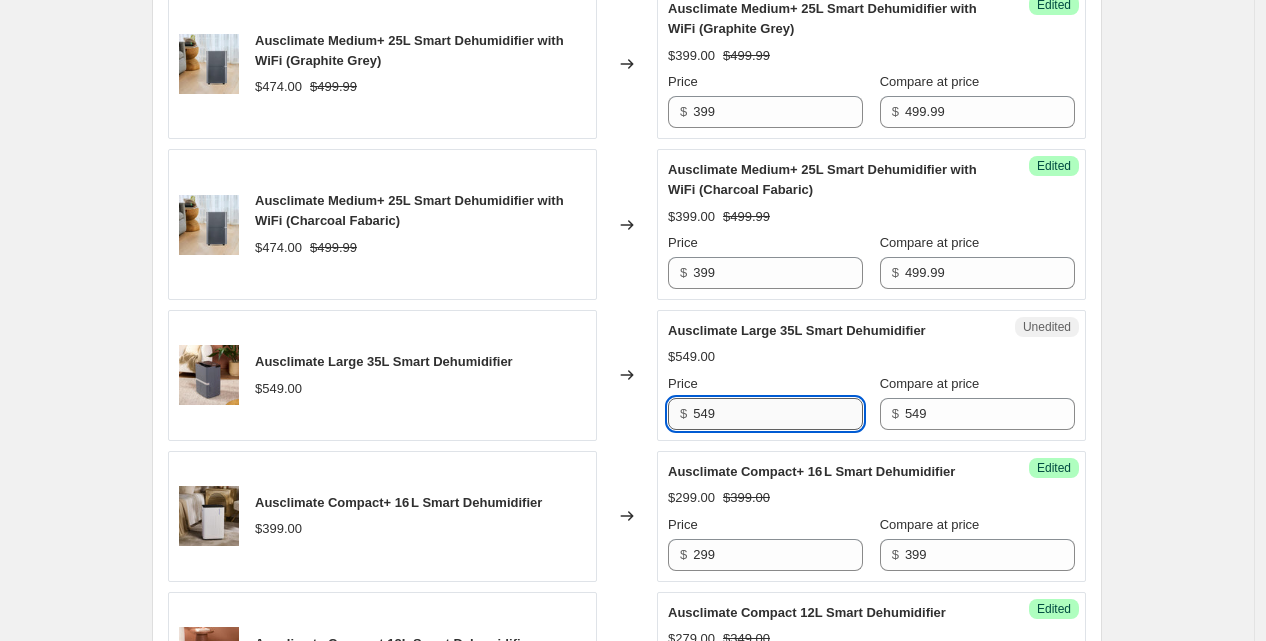 click on "549" at bounding box center (778, 414) 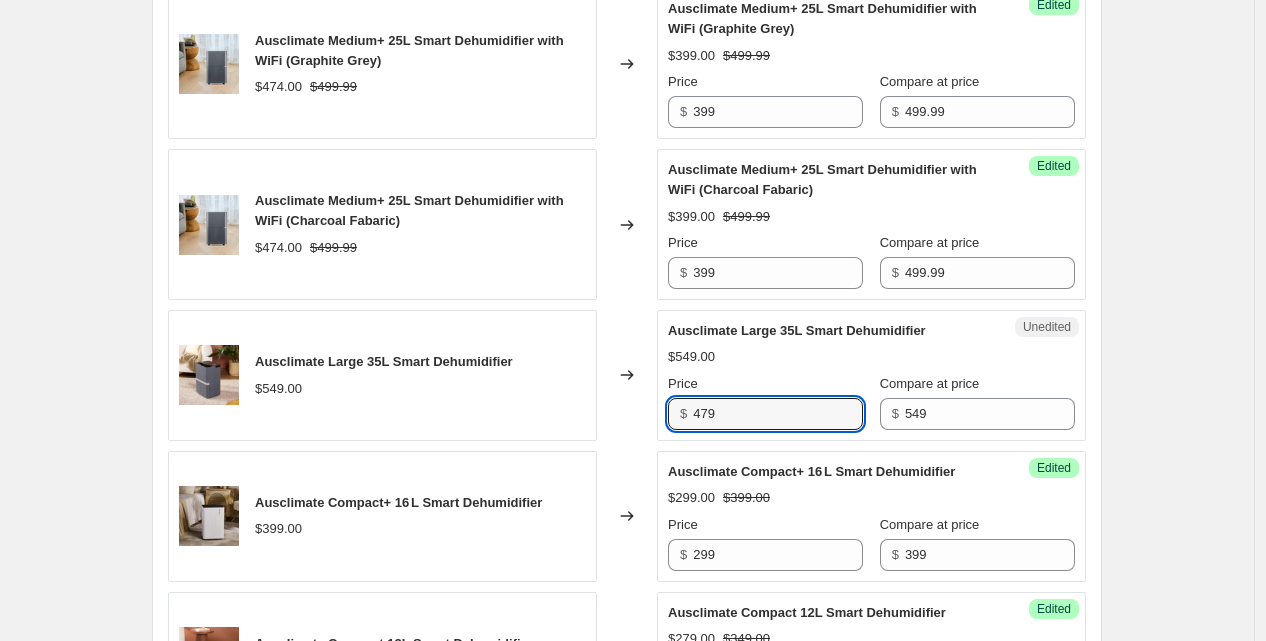 type on "479" 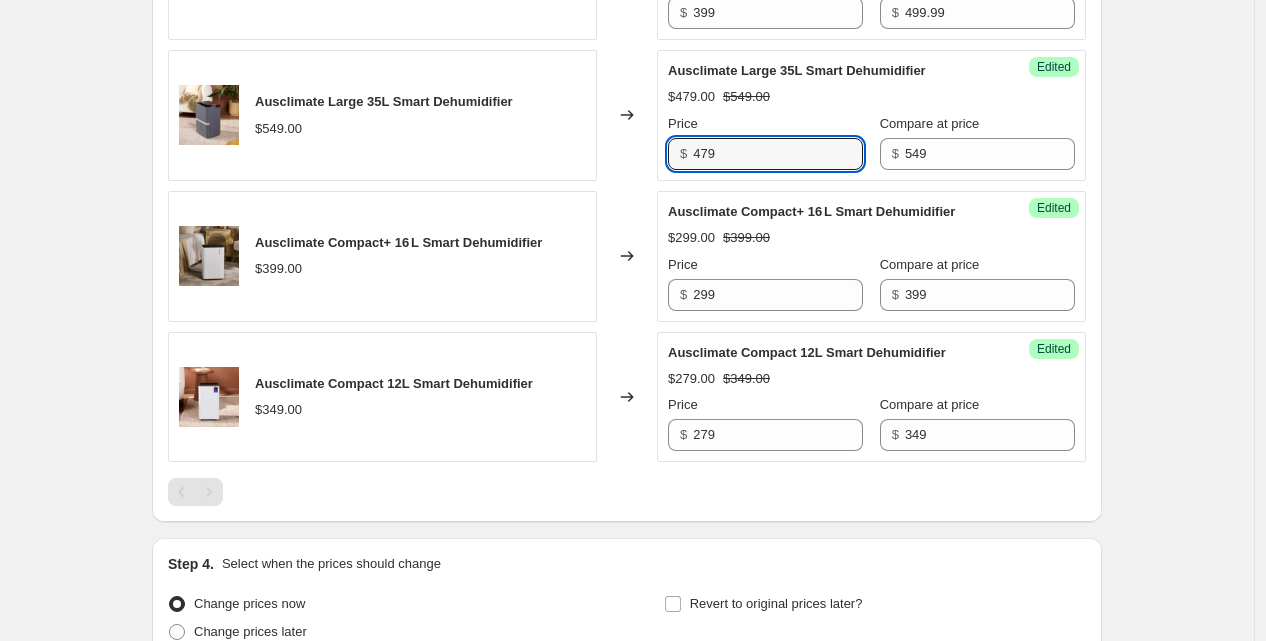 scroll, scrollTop: 1007, scrollLeft: 0, axis: vertical 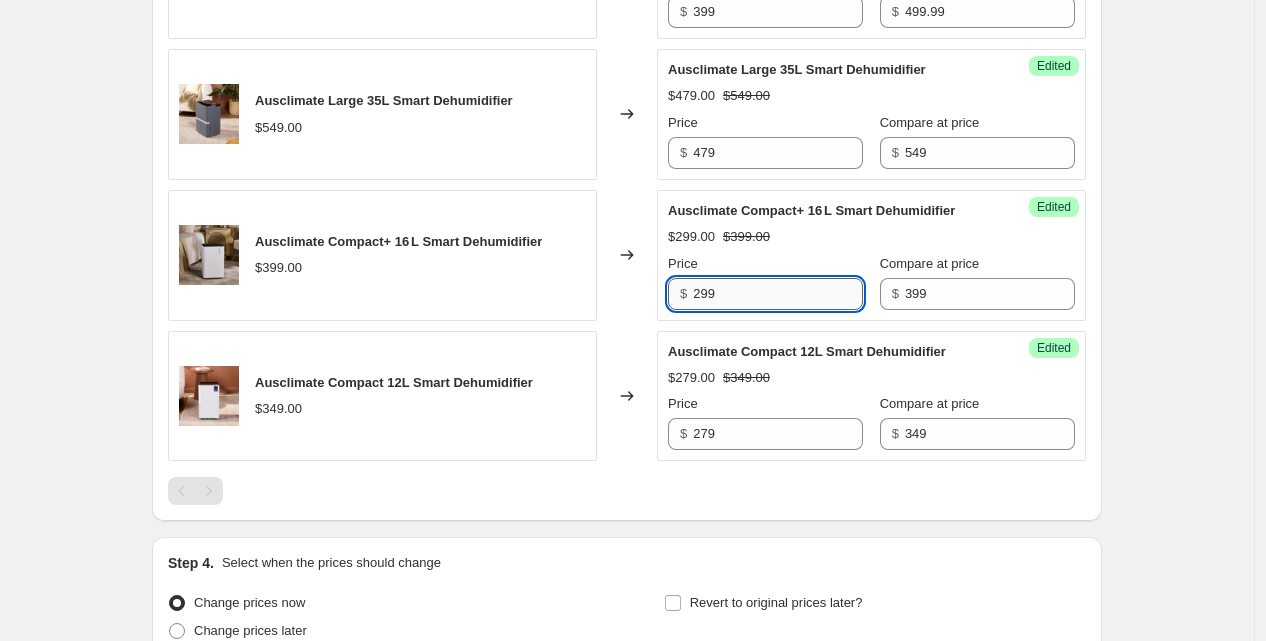 click on "299" at bounding box center (778, 294) 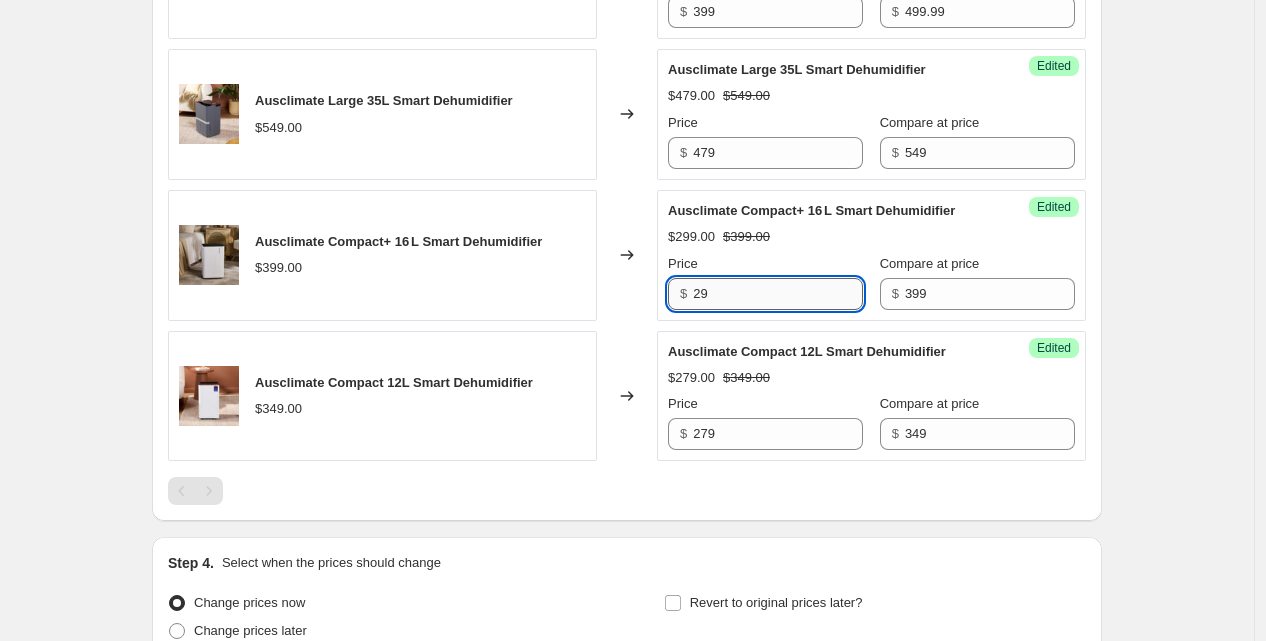 type on "299" 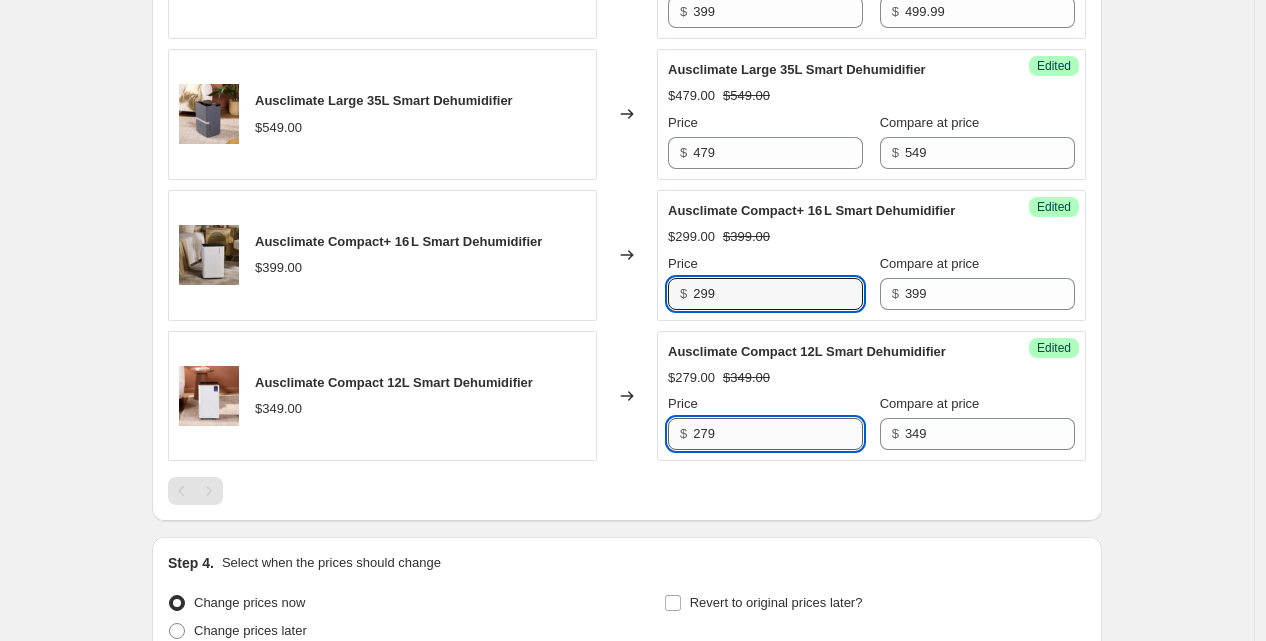click on "279" at bounding box center [778, 434] 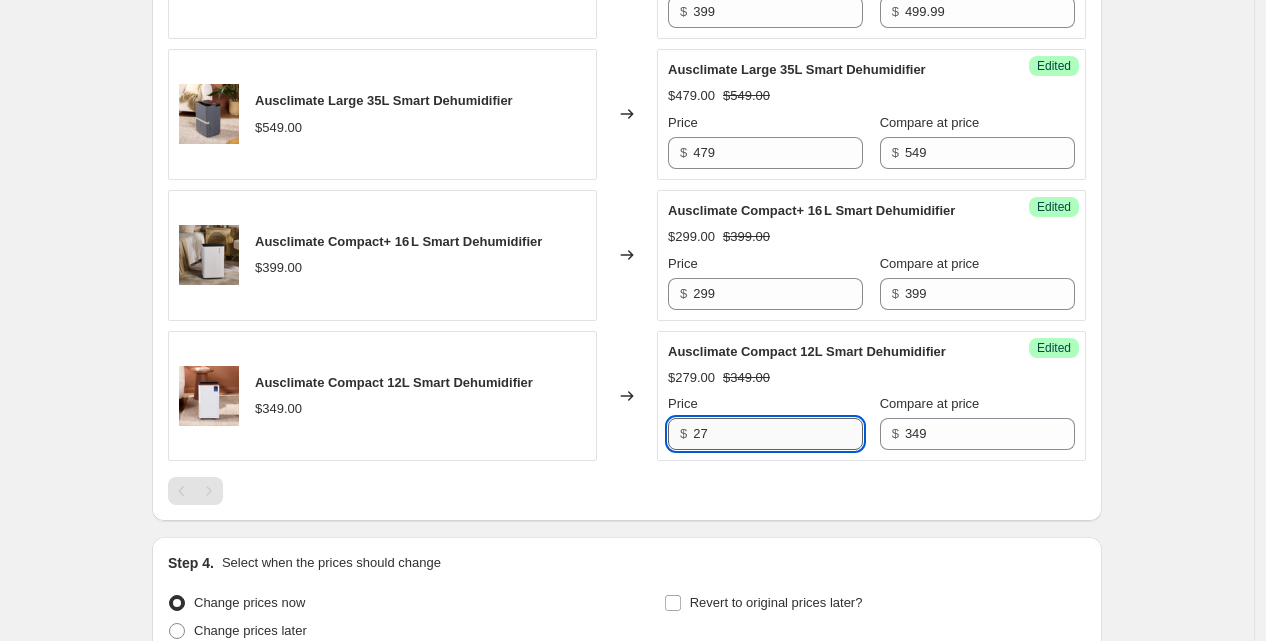 type on "279" 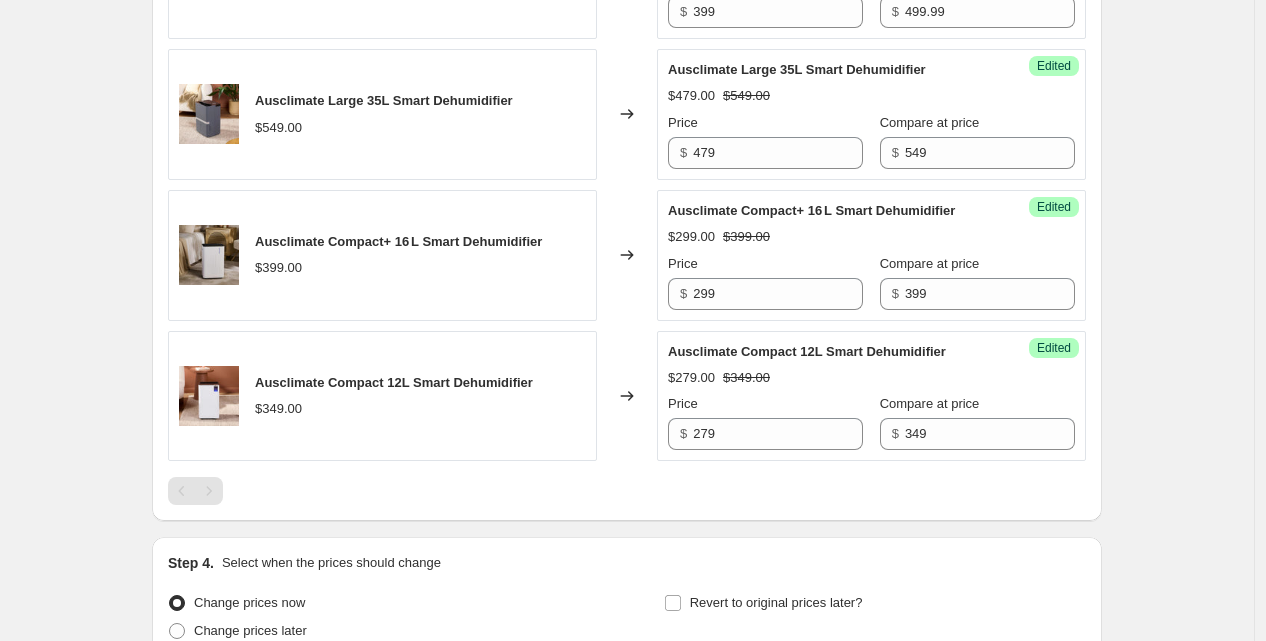 click on "PRICE CHANGE PREVIEW 5 product variants selected. 5 product prices edited: Ausclimate Medium+ 25L Smart Dehumidifier with WiFi (Graphite Grey) $474.00 $499.99 Changed to Success Edited Ausclimate Medium+ 25L Smart Dehumidifier with WiFi (Graphite Grey) $399.00 $499.99 Price $ 399 Compare at price $ 499.99 Ausclimate Medium+ 25L Smart Dehumidifier with WiFi (Charcoal Fabaric) $474.00 $499.99 Changed to Success Edited Ausclimate Medium+ 25L Smart Dehumidifier with WiFi (Charcoal Fabaric) $399.00 $499.99 Price $ 399 Compare at price $ 499.99 Ausclimate Large 35L Smart Dehumidifier $549.00 Changed to Success Edited Ausclimate Large 35L Smart Dehumidifier $479.00 $549.00 Price $ 479 Compare at price $ 549 Ausclimate Compact+ 16 L Smart Dehumidifier $399.00 Changed to Success Edited Ausclimate Compact+ 16 L Smart Dehumidifier $299.00 $399.00 Price $ 299 Compare at price $ 399 Ausclimate Compact 12L Smart Dehumidifier $349.00 Changed to Success Edited Ausclimate Compact 12L Smart Dehumidifier $279.00 $349.00 $ $" at bounding box center [627, 89] 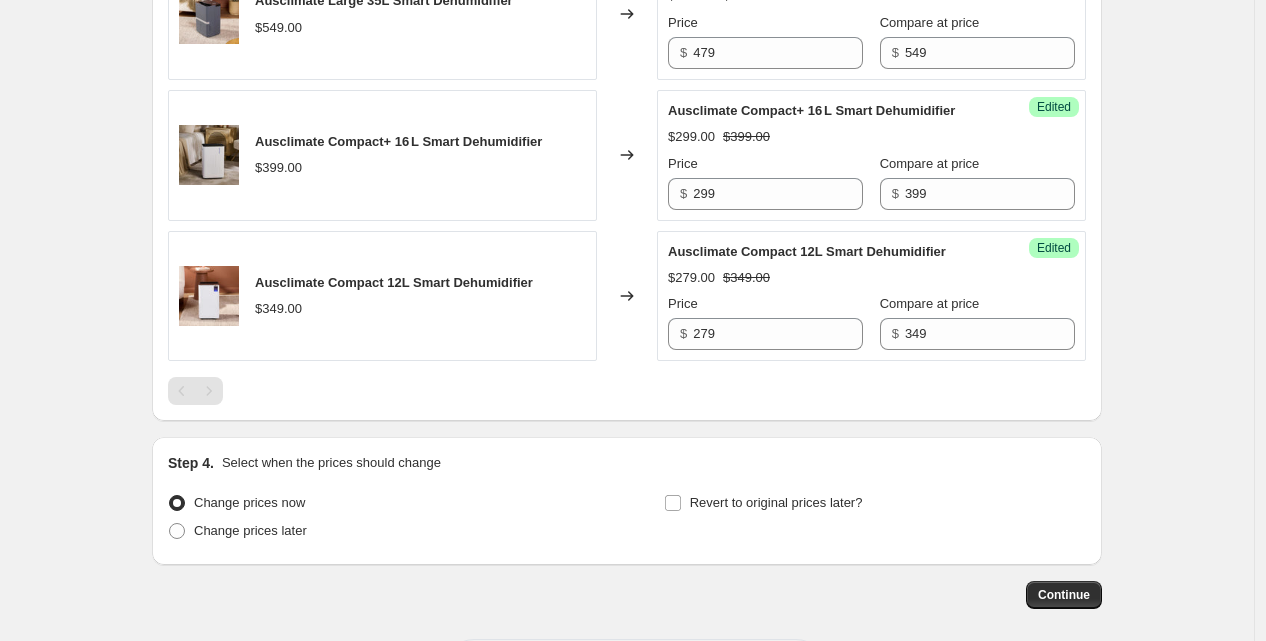 scroll, scrollTop: 1110, scrollLeft: 0, axis: vertical 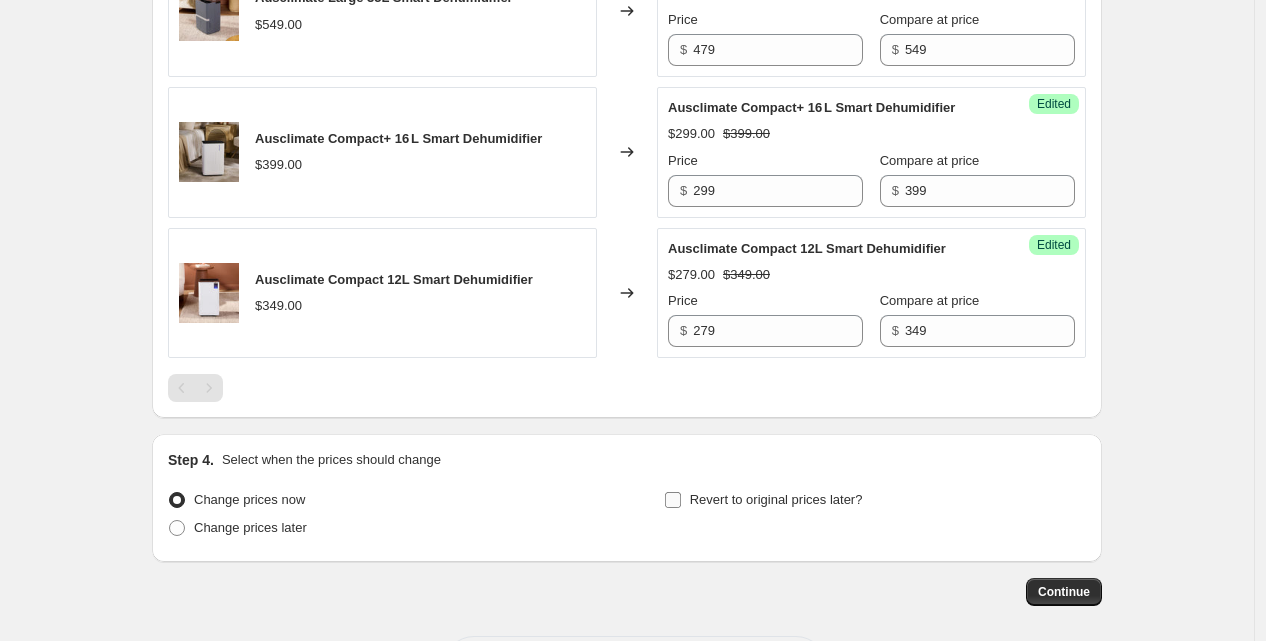 click on "Revert to original prices later?" at bounding box center (776, 499) 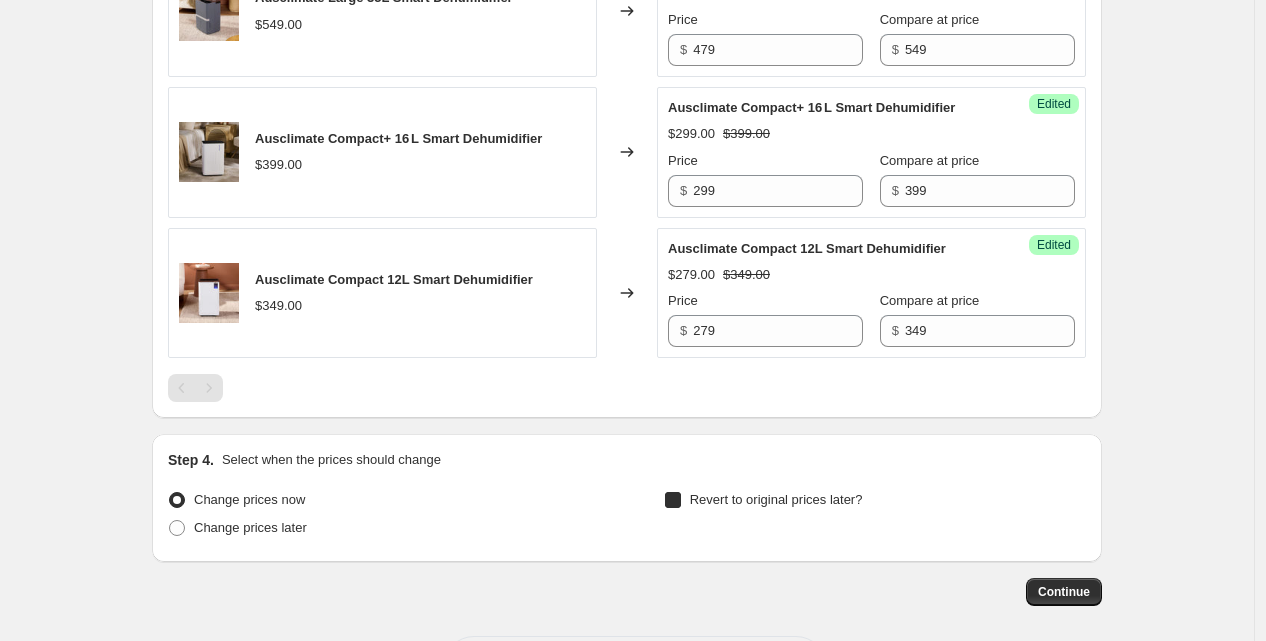 checkbox on "true" 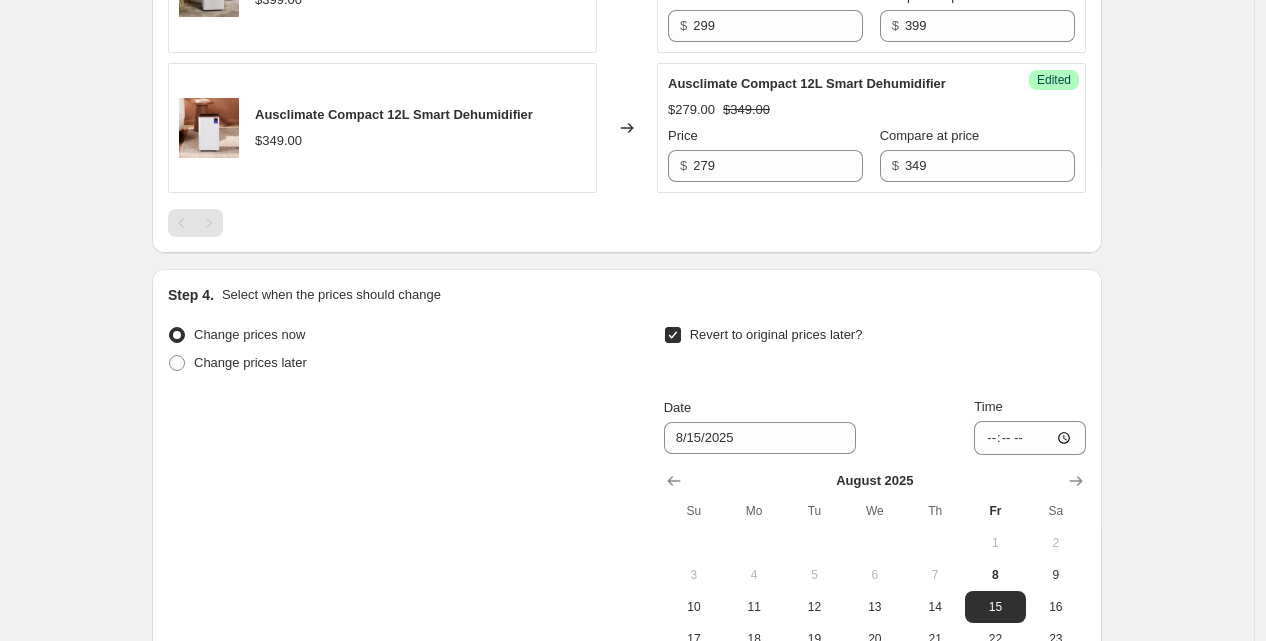 scroll, scrollTop: 1276, scrollLeft: 0, axis: vertical 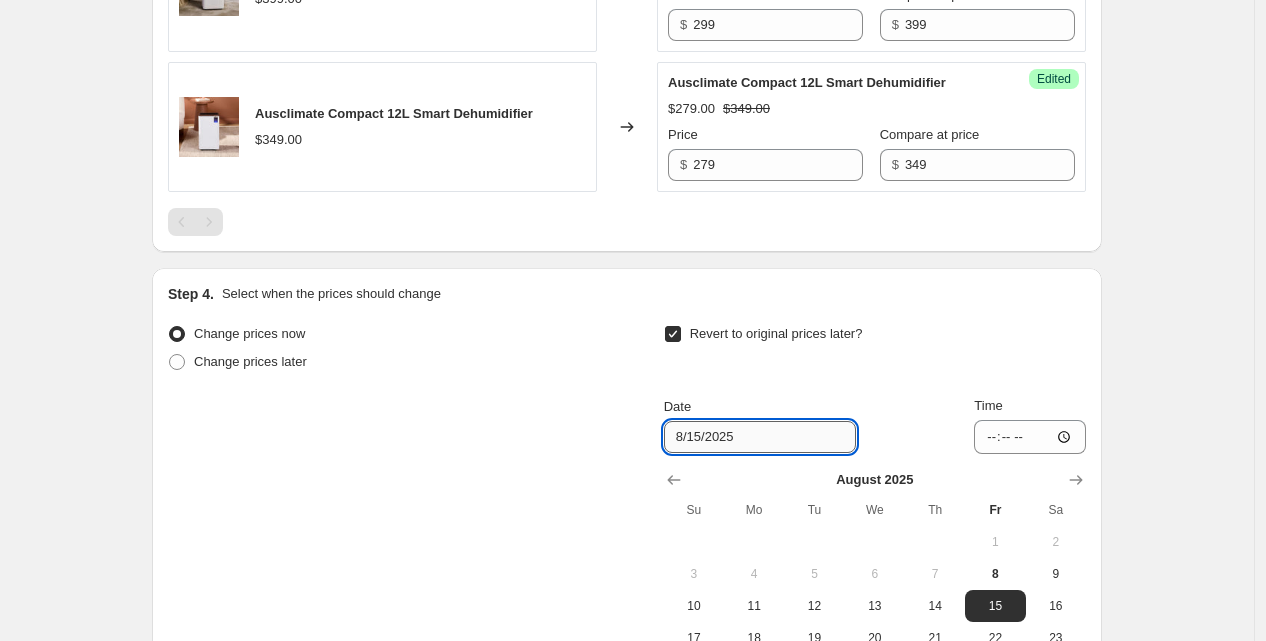 click on "8/15/2025" at bounding box center [760, 437] 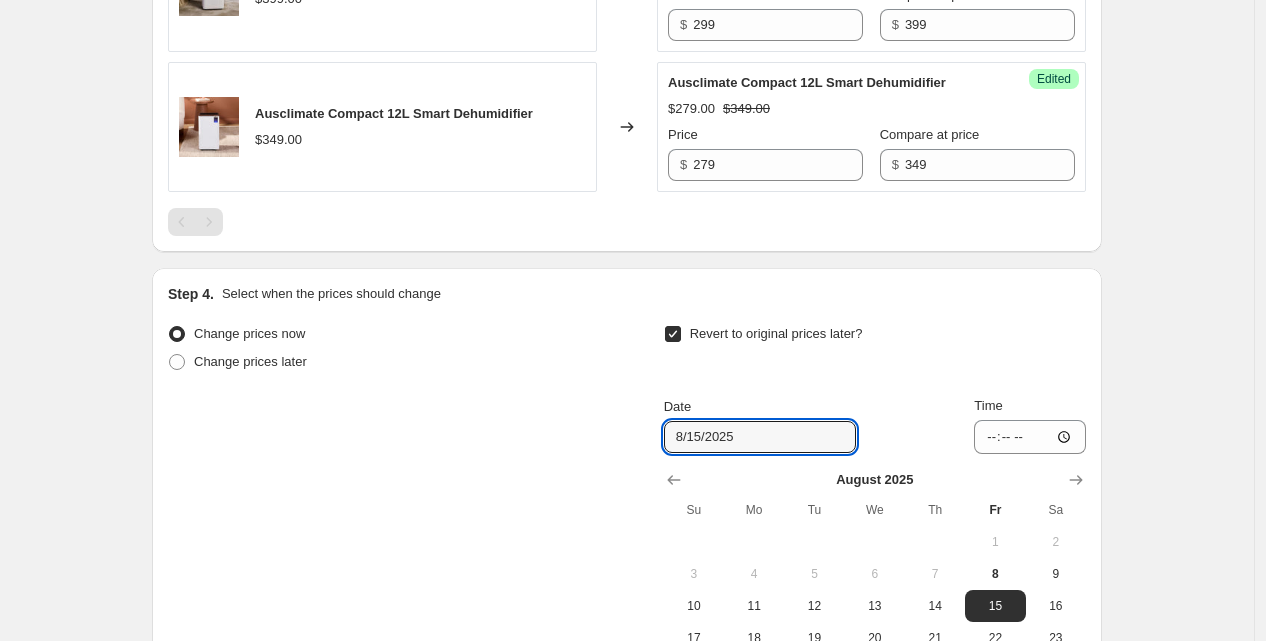 scroll, scrollTop: 1466, scrollLeft: 0, axis: vertical 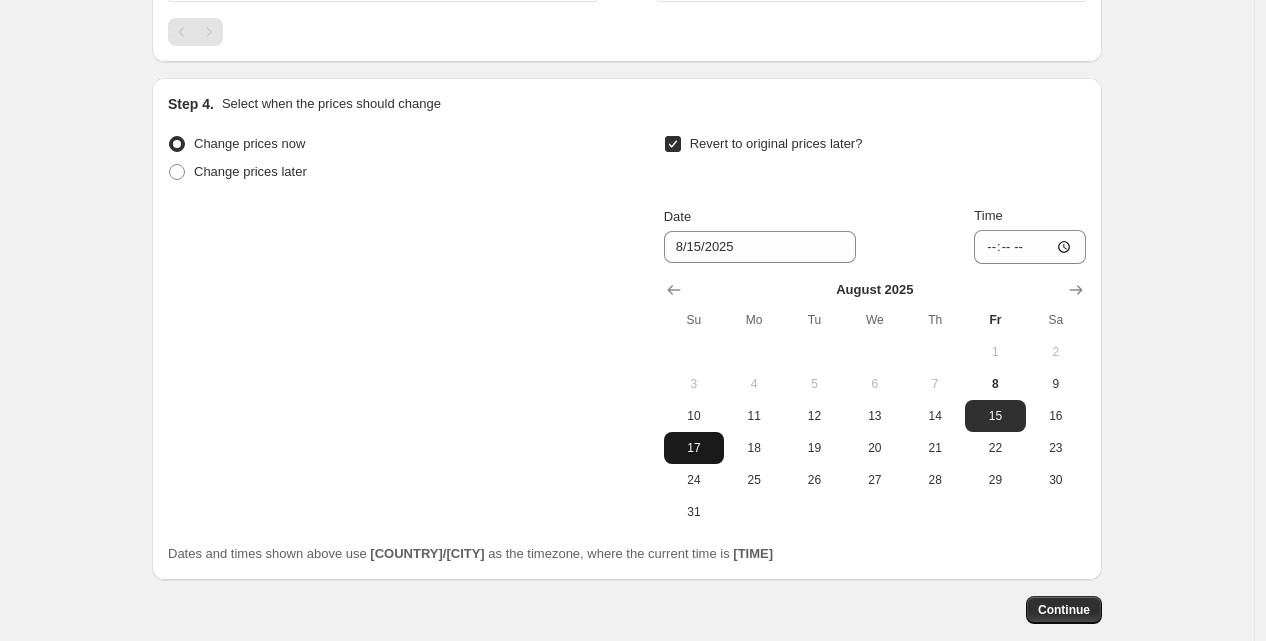 click on "17" at bounding box center [694, 448] 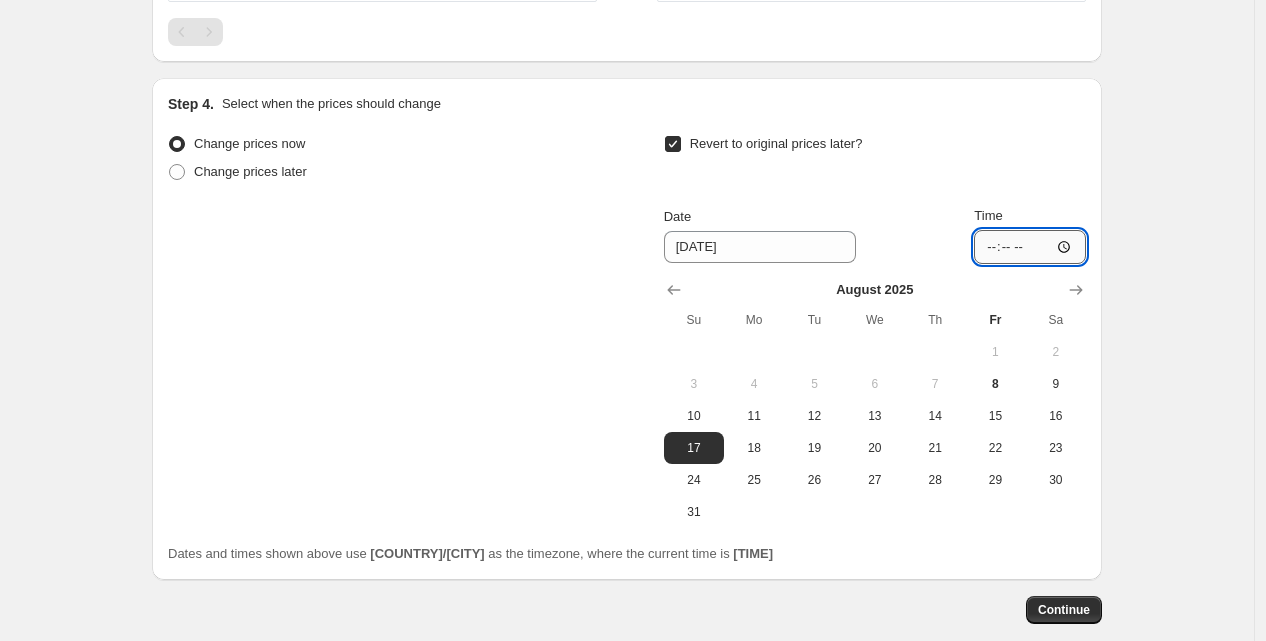 click on "[TIME]" at bounding box center [1030, 247] 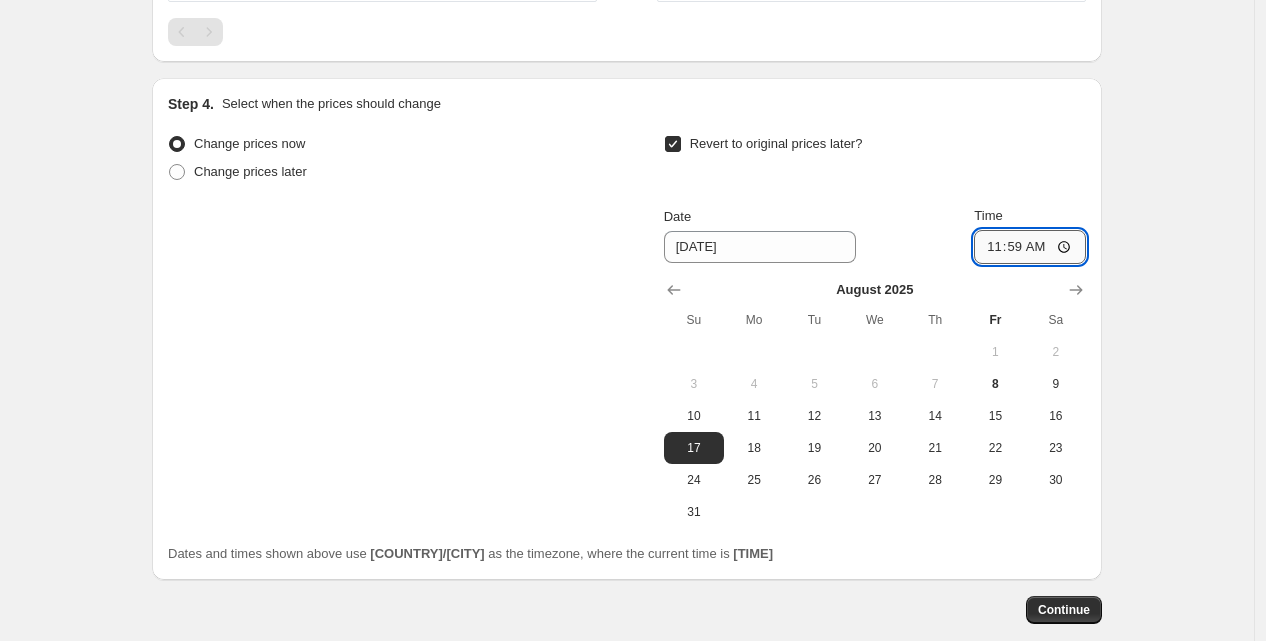 type on "23:59" 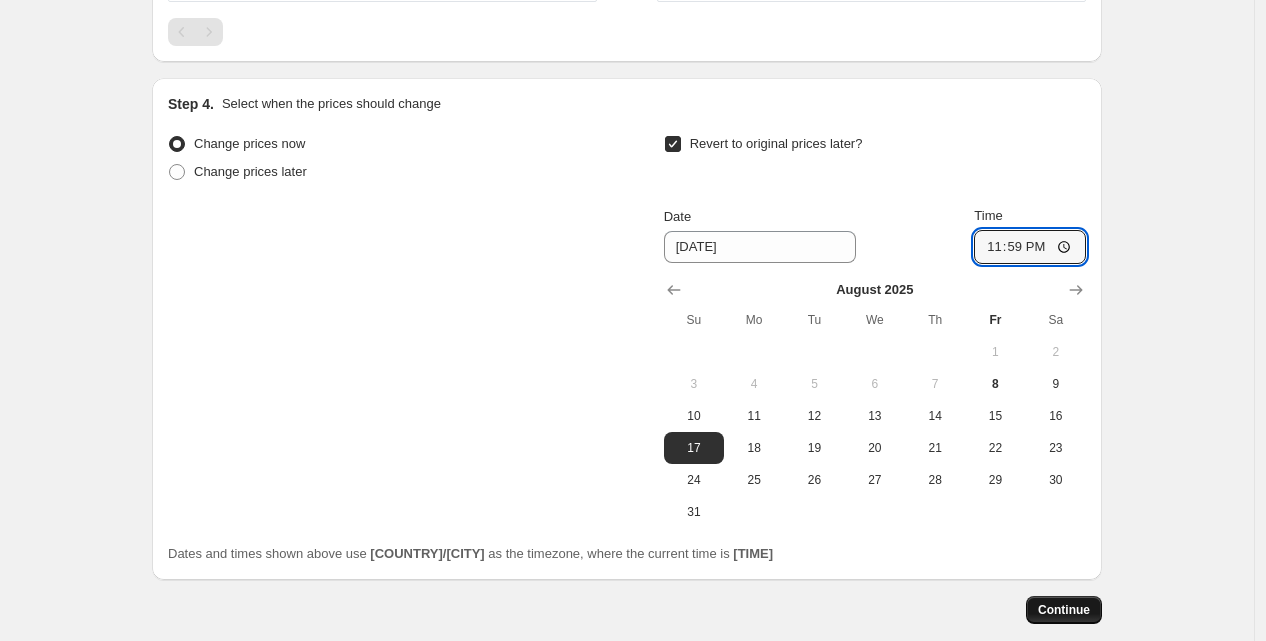 click on "Continue" at bounding box center (1064, 610) 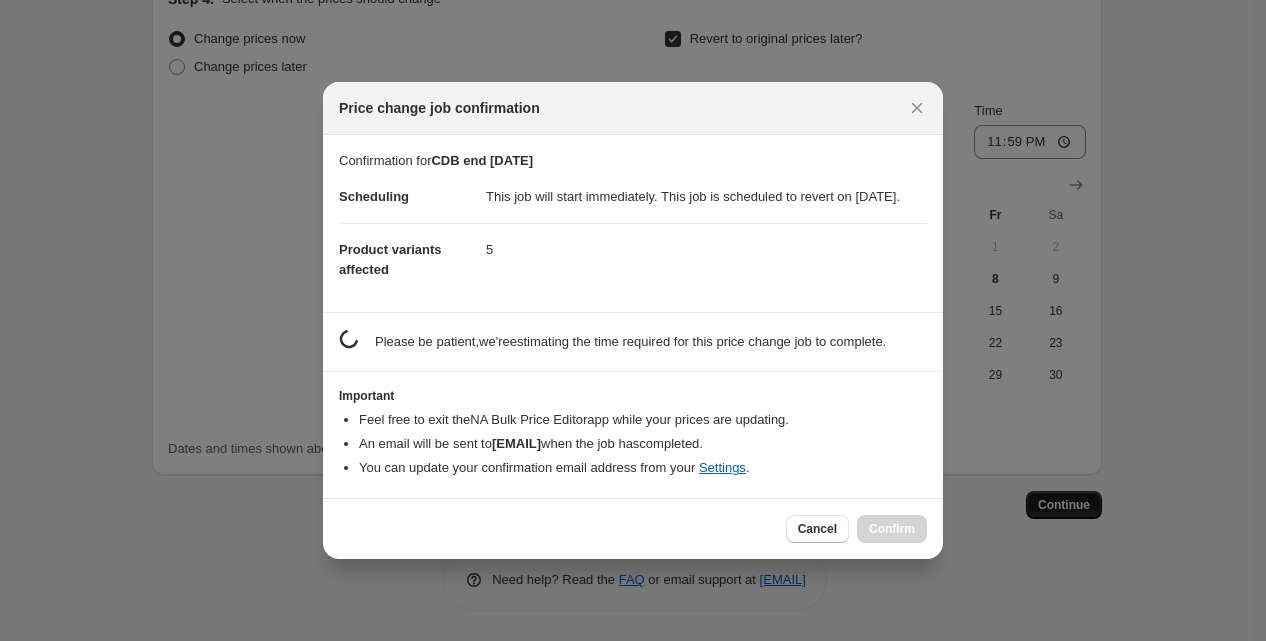 scroll, scrollTop: 0, scrollLeft: 0, axis: both 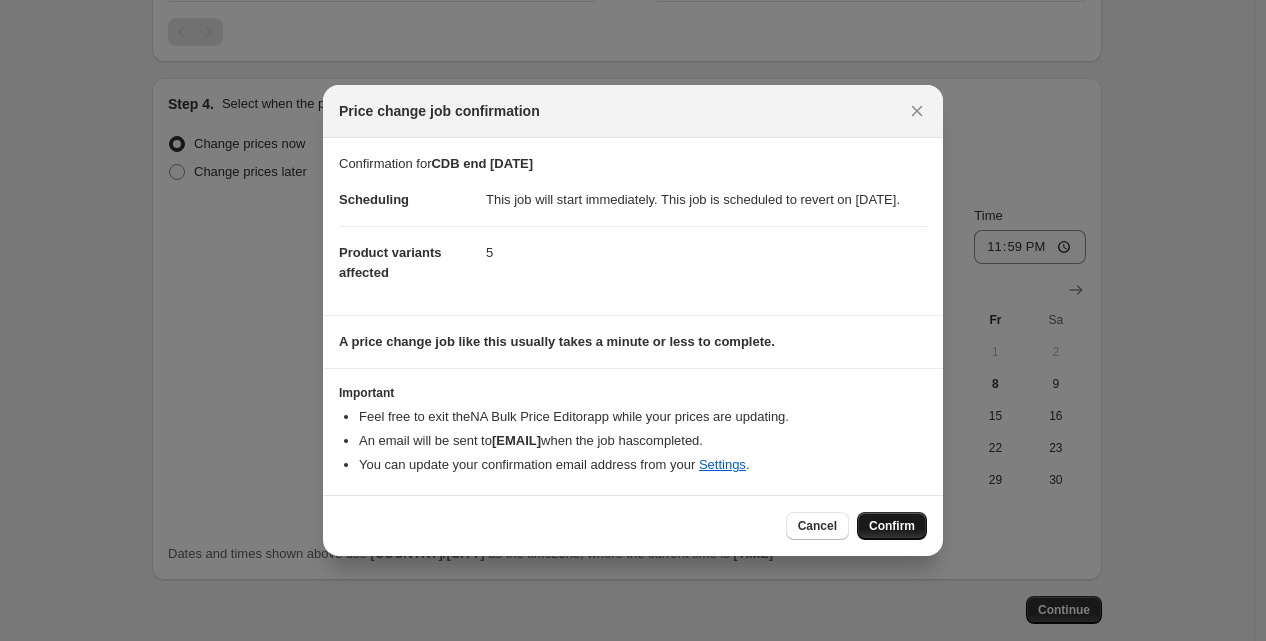 click on "Confirm" at bounding box center [892, 526] 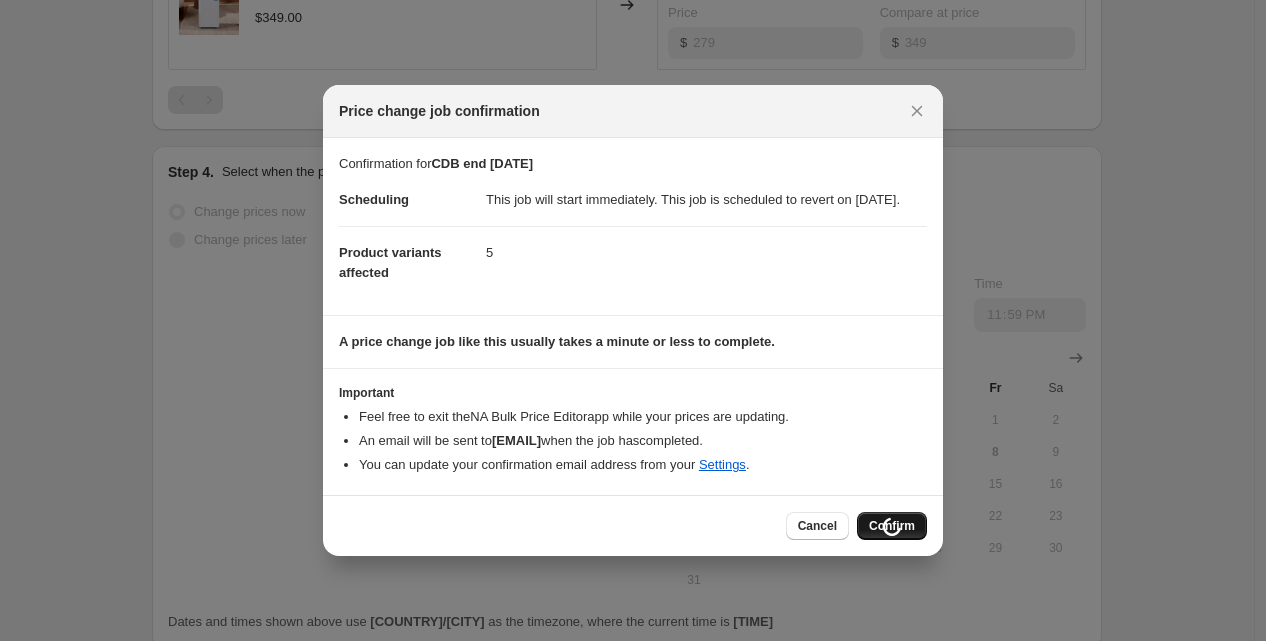 scroll, scrollTop: 1534, scrollLeft: 0, axis: vertical 